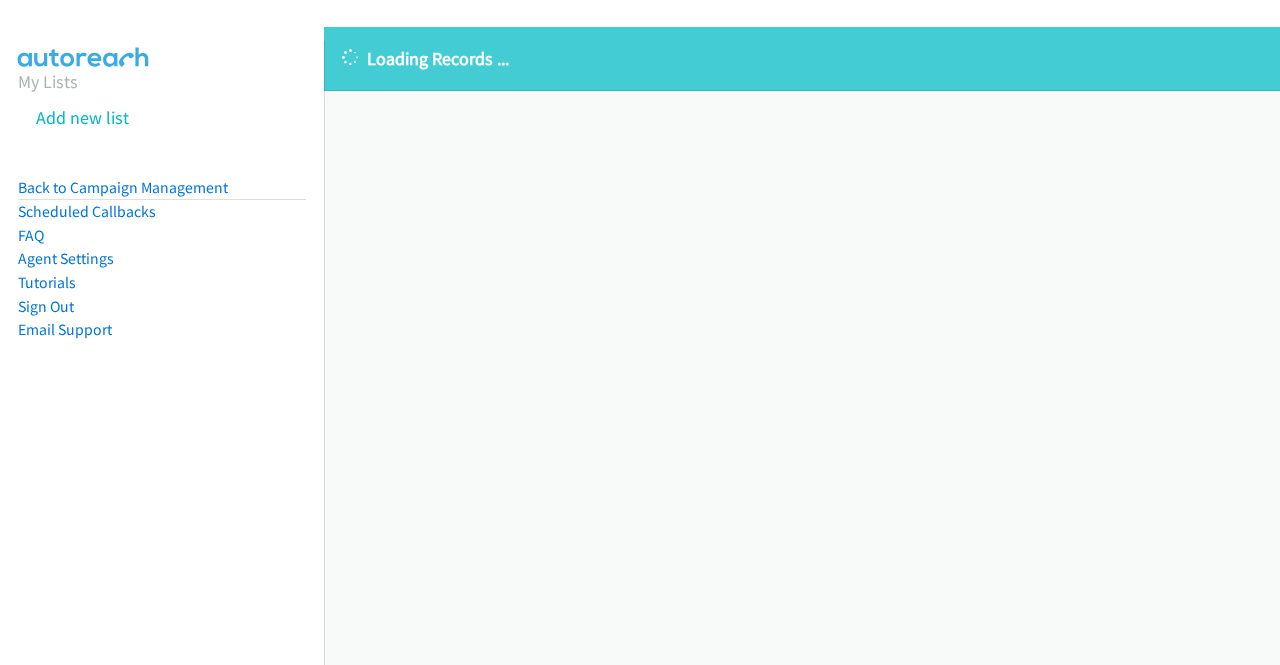 scroll, scrollTop: 0, scrollLeft: 0, axis: both 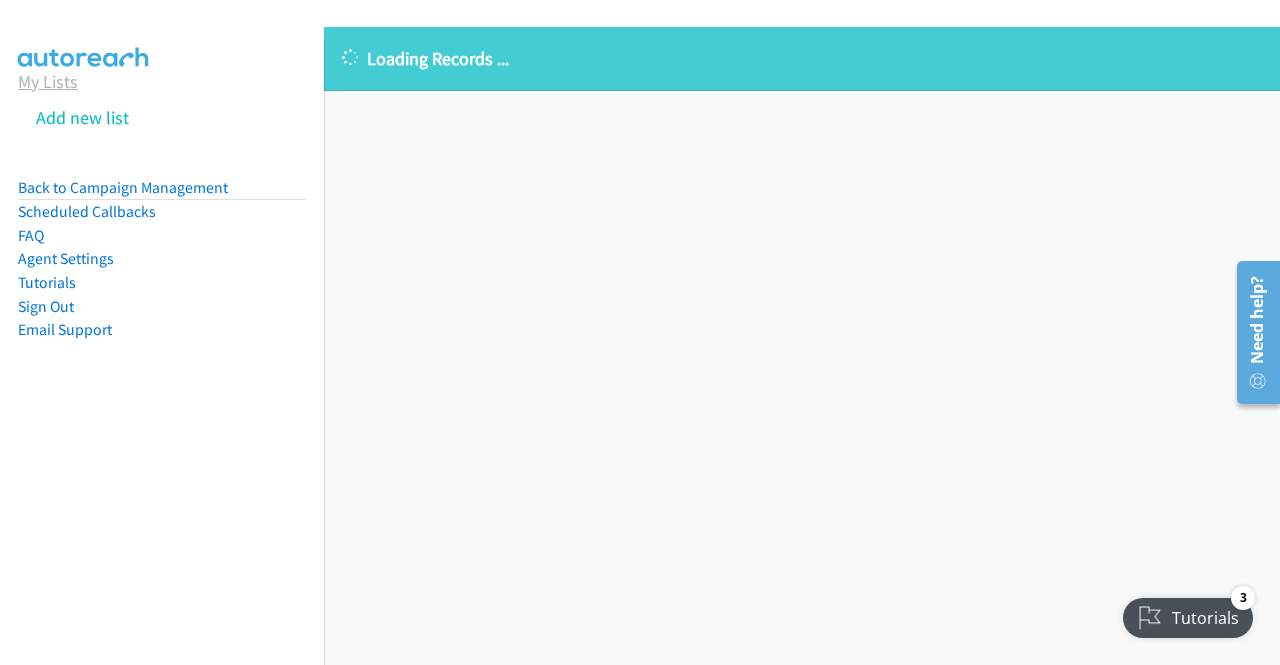 click on "My Lists" at bounding box center [48, 81] 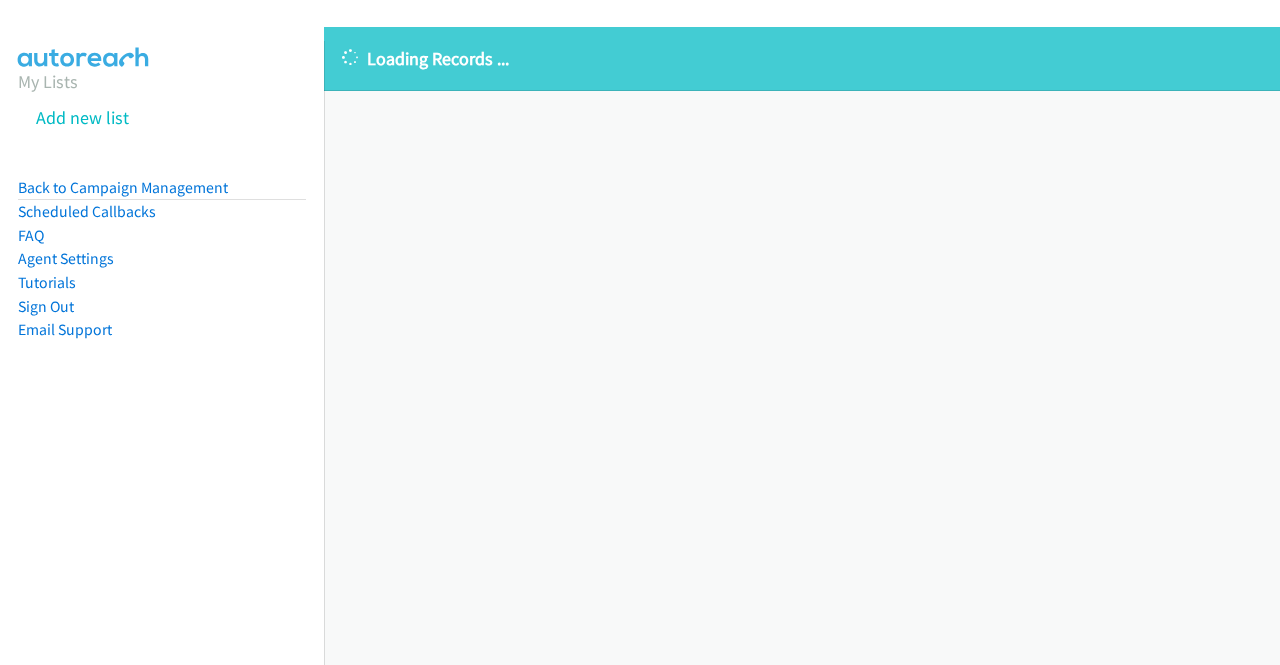 scroll, scrollTop: 0, scrollLeft: 0, axis: both 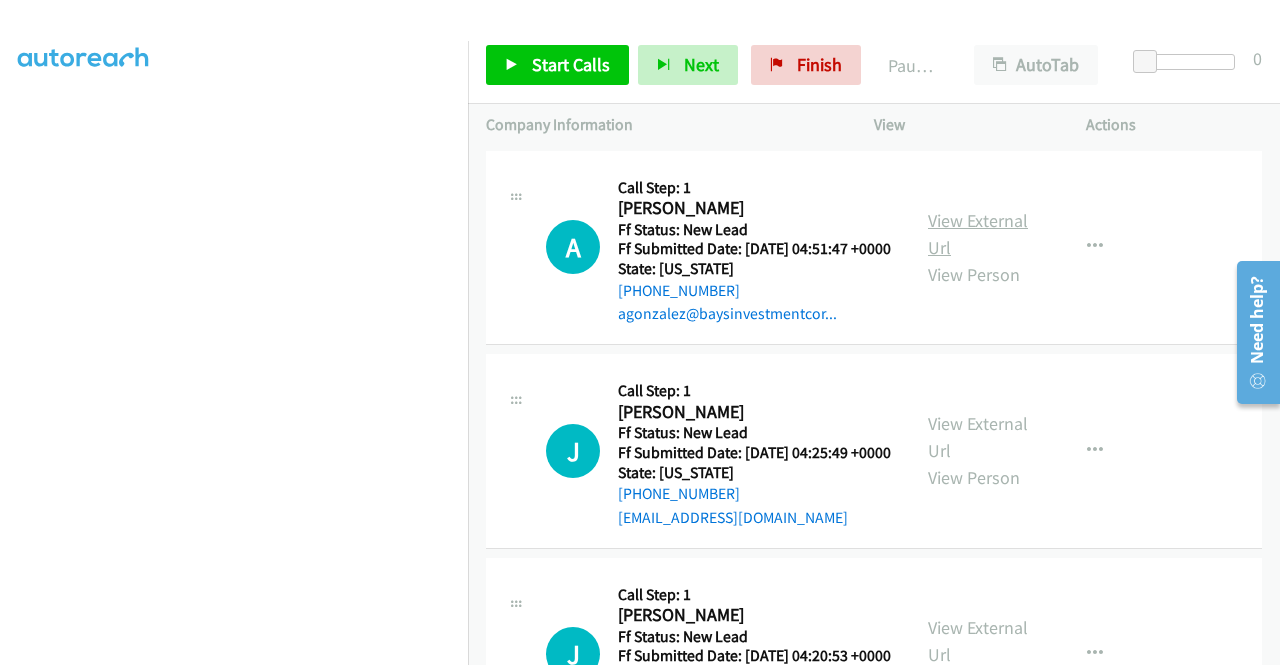 click on "View External Url" at bounding box center [978, 234] 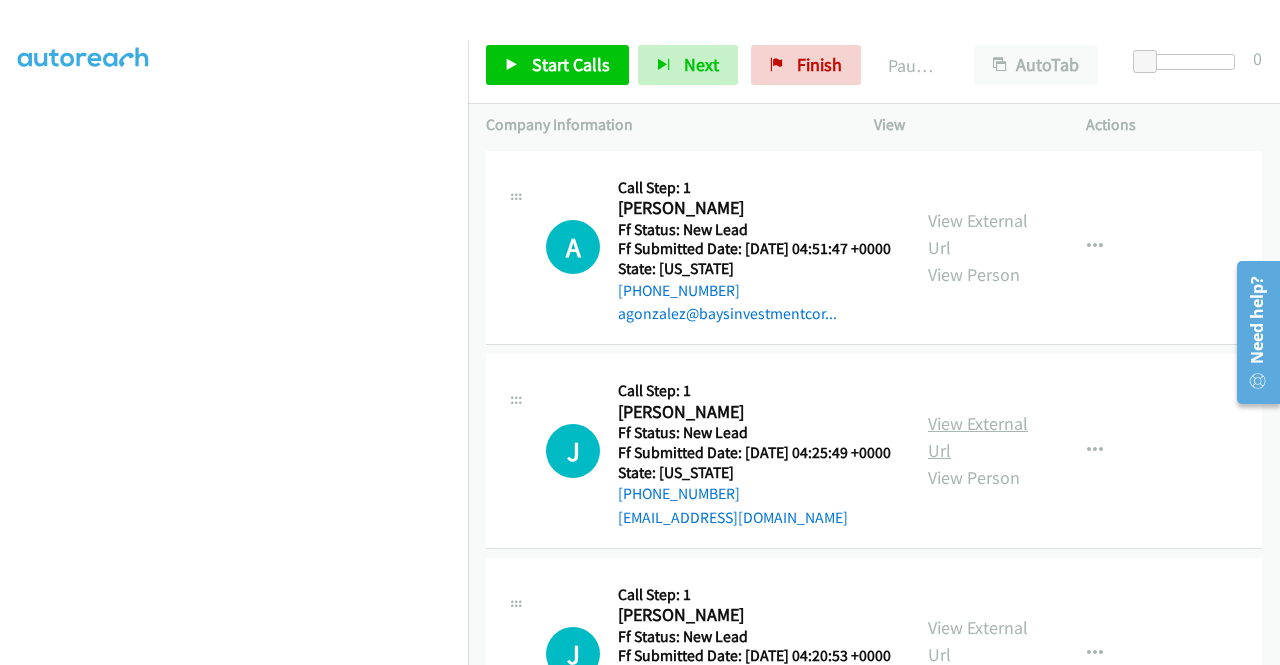 click on "View External Url" at bounding box center (978, 437) 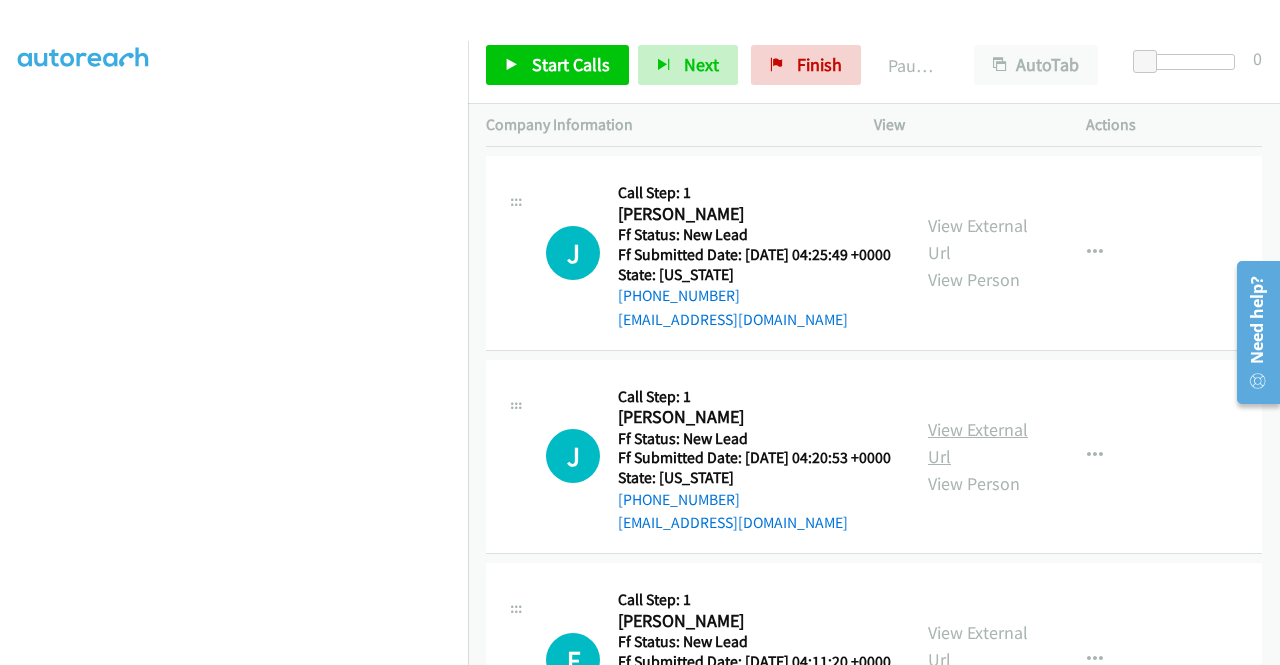 scroll, scrollTop: 200, scrollLeft: 0, axis: vertical 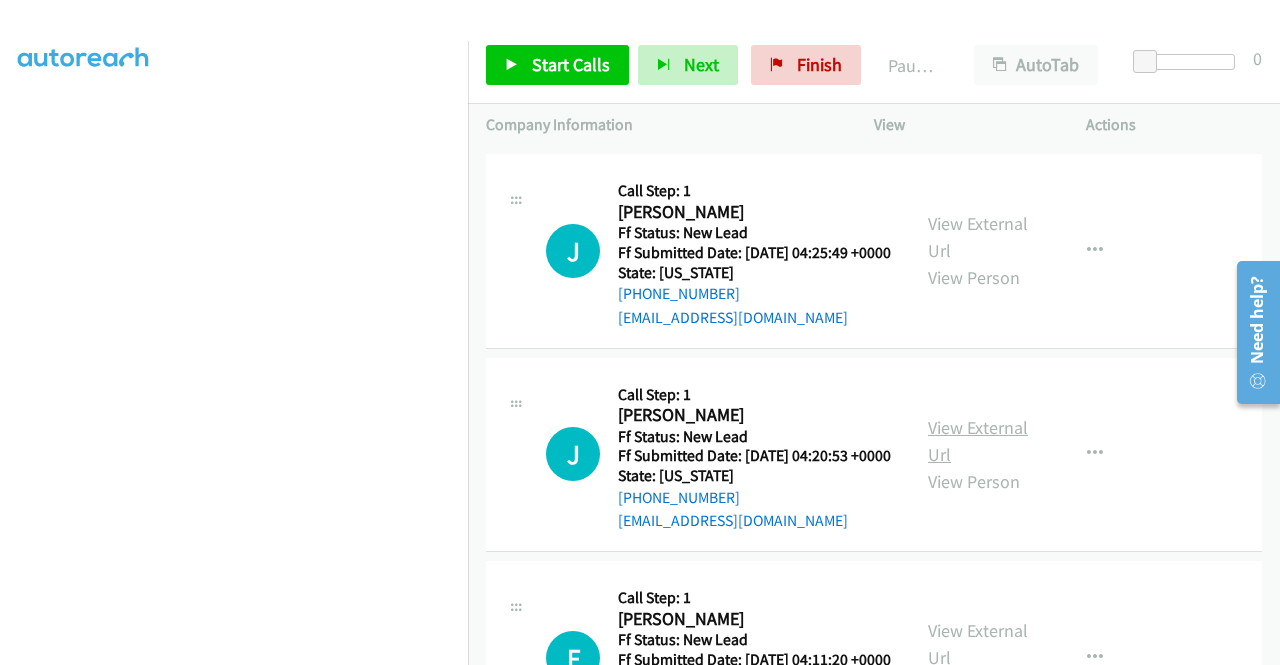 click on "View External Url" at bounding box center (978, 441) 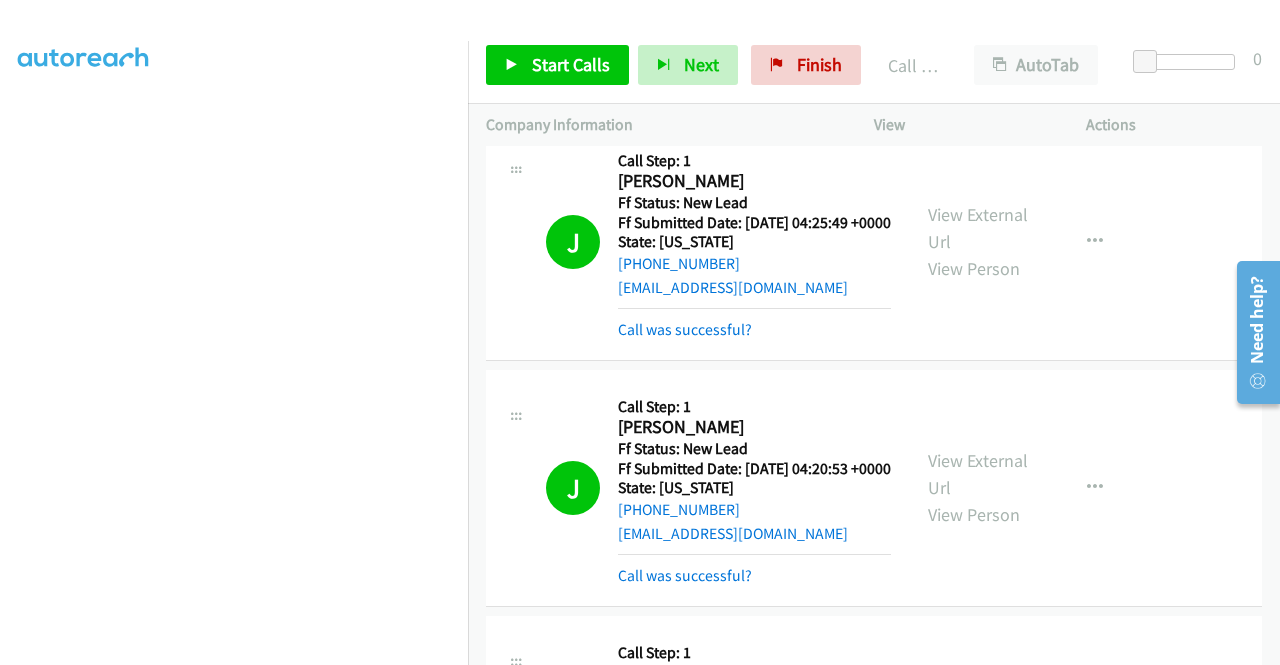 scroll, scrollTop: 300, scrollLeft: 0, axis: vertical 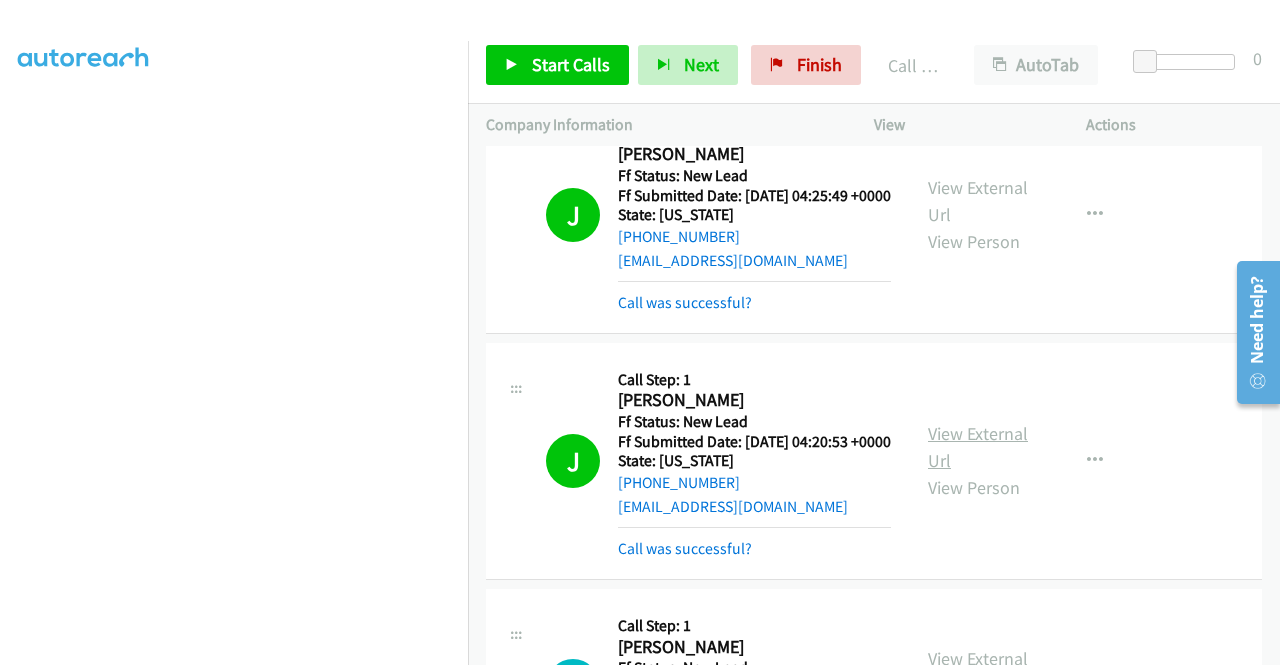 click on "View External Url" at bounding box center (978, 447) 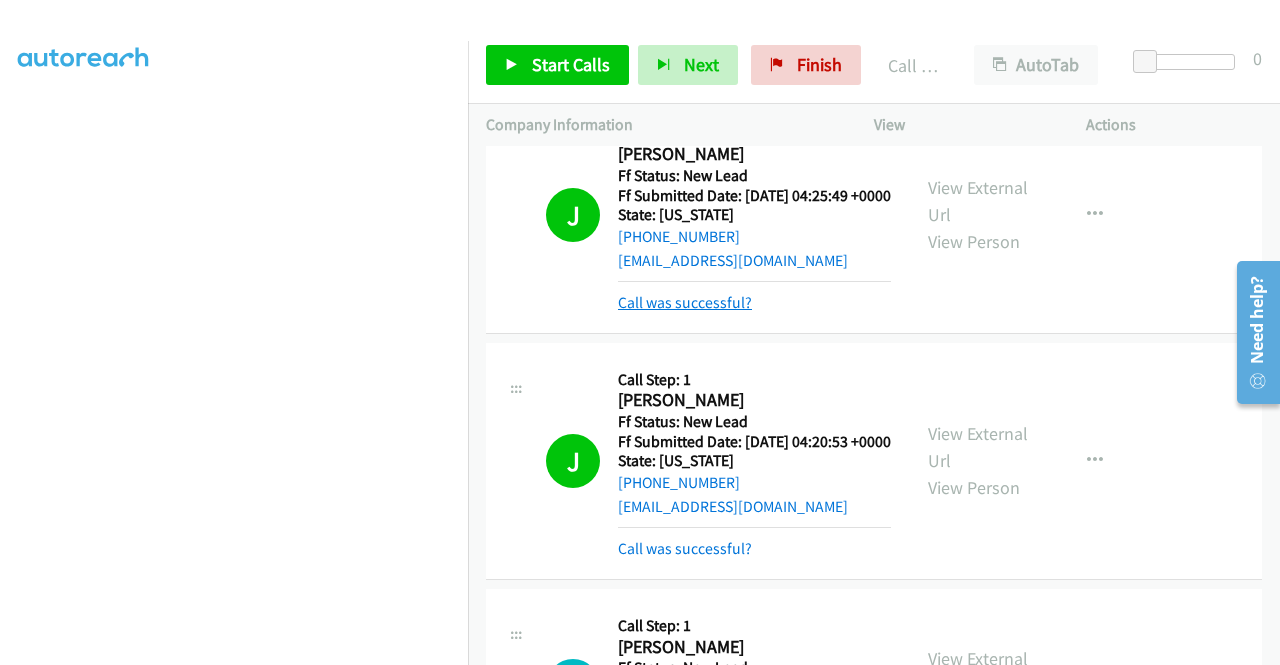 click on "Call was successful?" at bounding box center (685, 302) 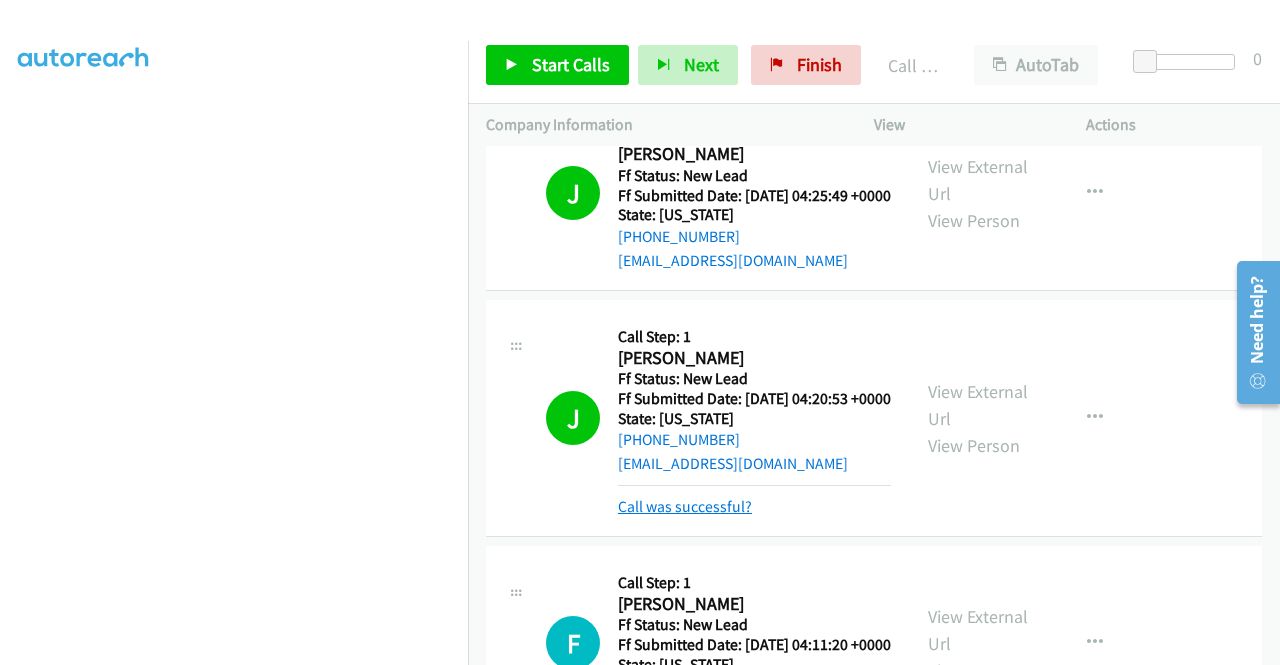 click on "Call was successful?" at bounding box center (685, 506) 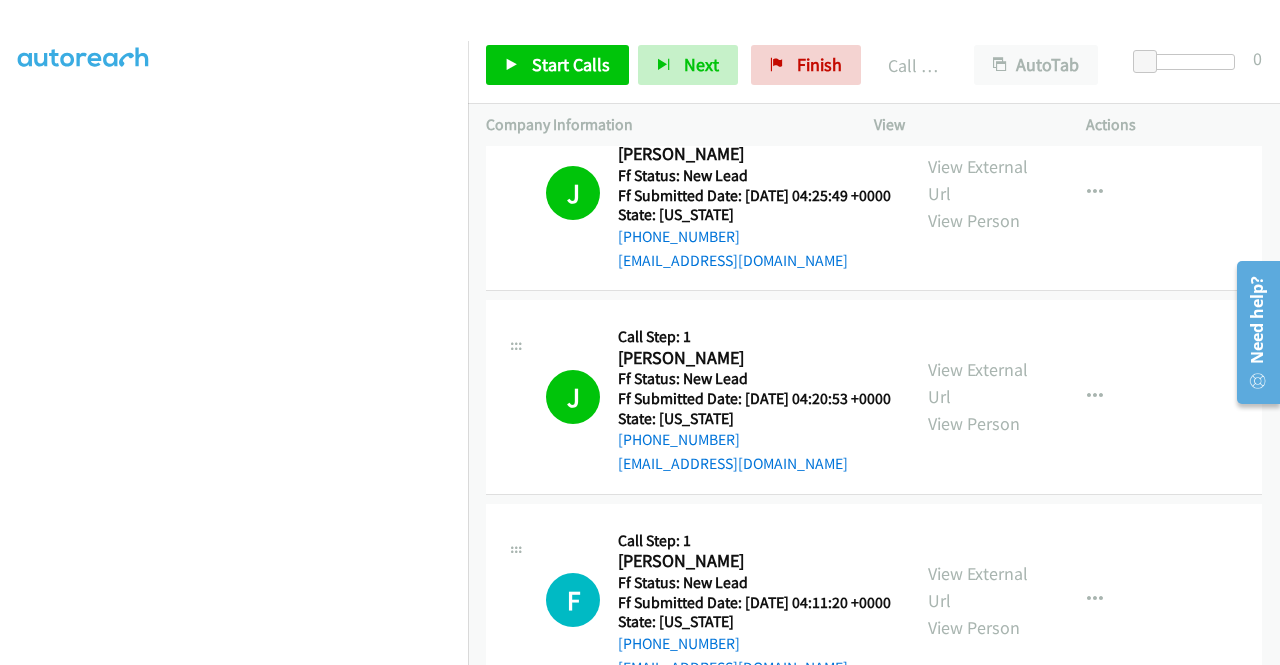 click on "J
Callback Scheduled
Call Step: 1
John Abraham Ebenezer
America/Chicago
Ff Status: New Lead
Ff Submitted Date: 2025-07-29 04:20:53 +0000
State: Texas
+1 929-256-8872
johnabr.26@gmail.com
Call was successful?
View External Url
View Person
View External Url
Email
Schedule/Manage Callback
Skip Call
Add to do not call list" at bounding box center [874, 397] 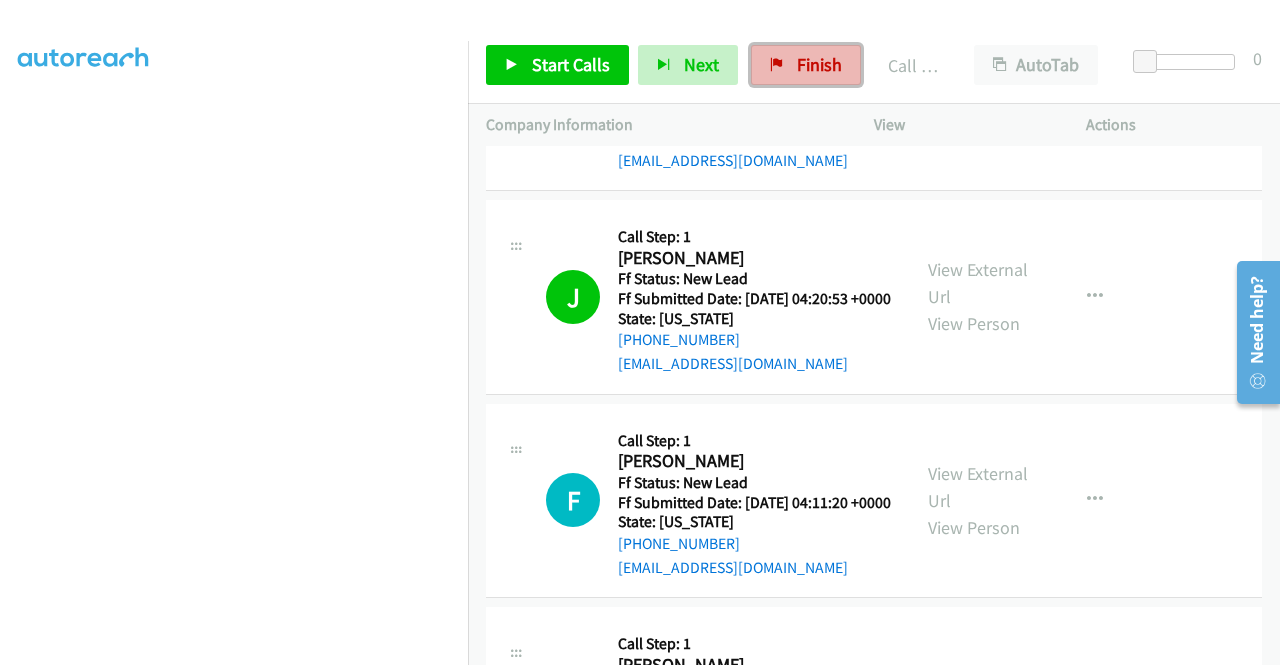 click on "Finish" at bounding box center (806, 65) 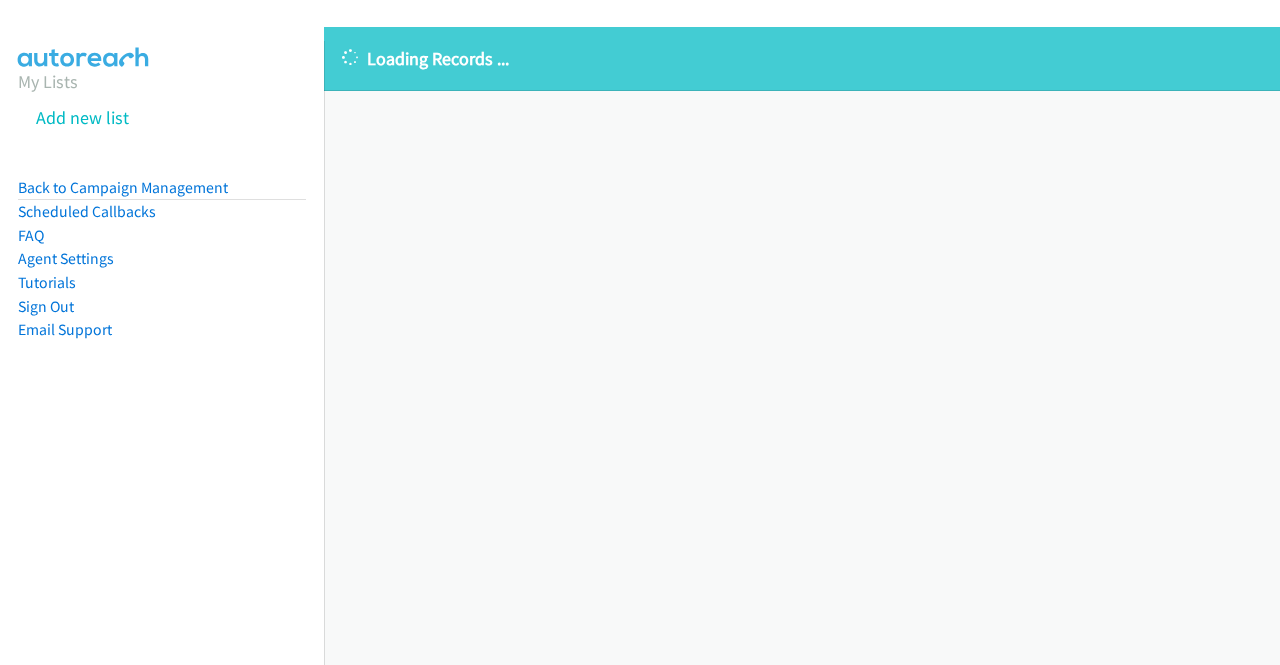scroll, scrollTop: 0, scrollLeft: 0, axis: both 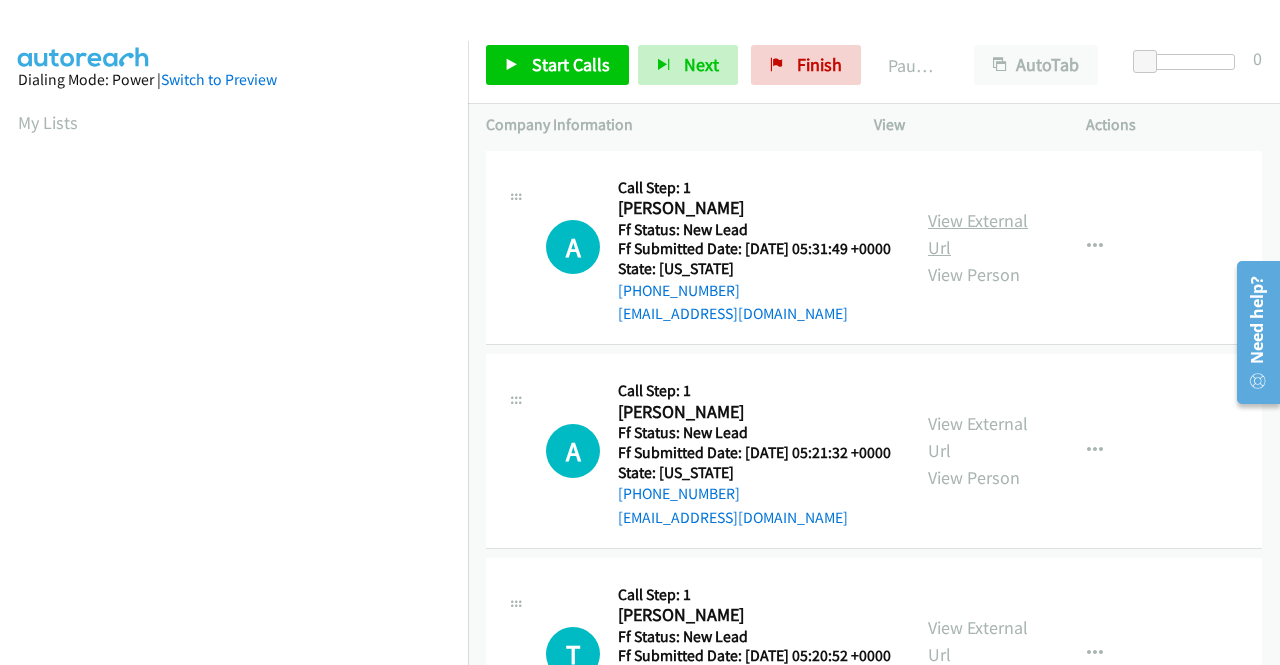 click on "View External Url" at bounding box center (978, 234) 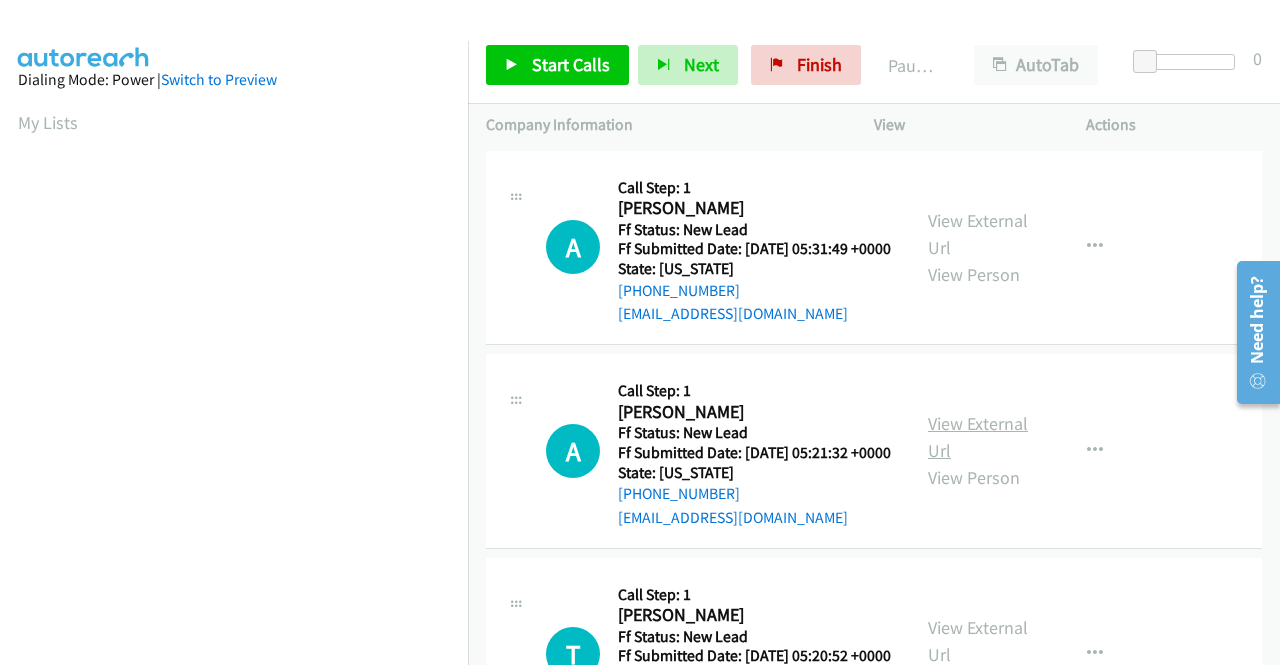 click on "View External Url" at bounding box center [978, 437] 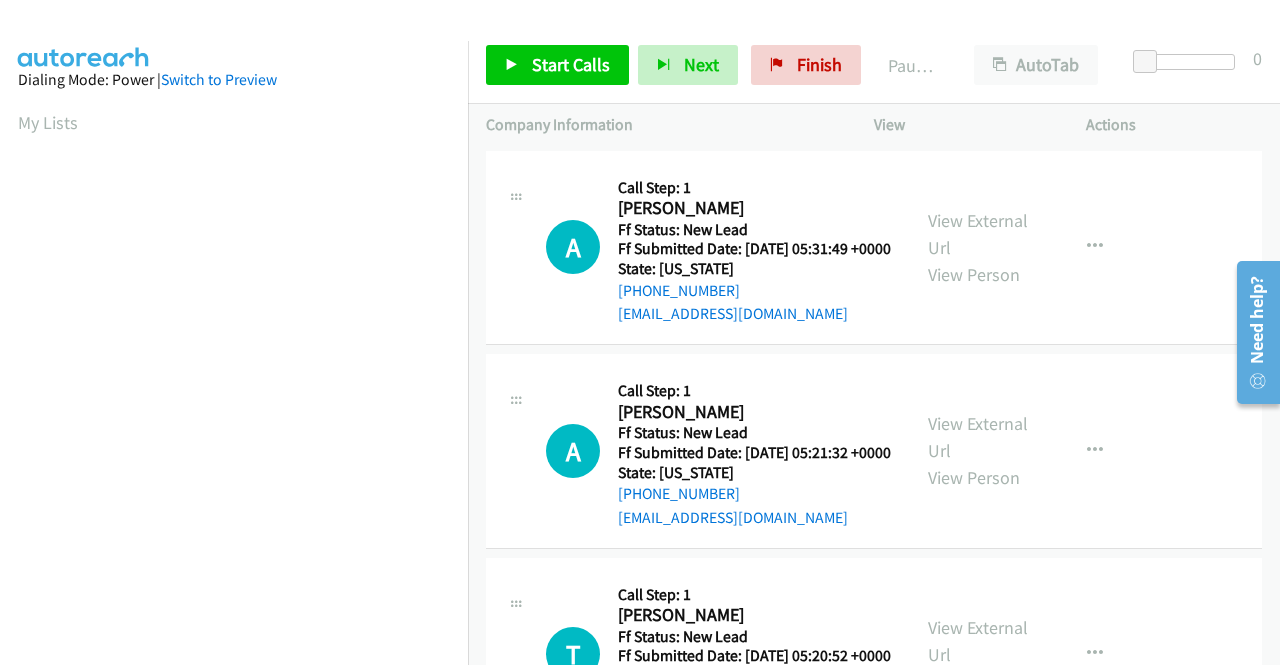 click on "A
Callback Scheduled
Call Step: 1
Ashley Janssen
America/Denver
Ff Status: New Lead
Ff Submitted Date: 2025-07-29 05:31:49 +0000
State: Colorado
+1 402-499-6453
ashleyjanssen0702@gmail.com
Call was successful?
View External Url
View Person
View External Url
Email
Schedule/Manage Callback
Skip Call
Add to do not call list" at bounding box center [874, 248] 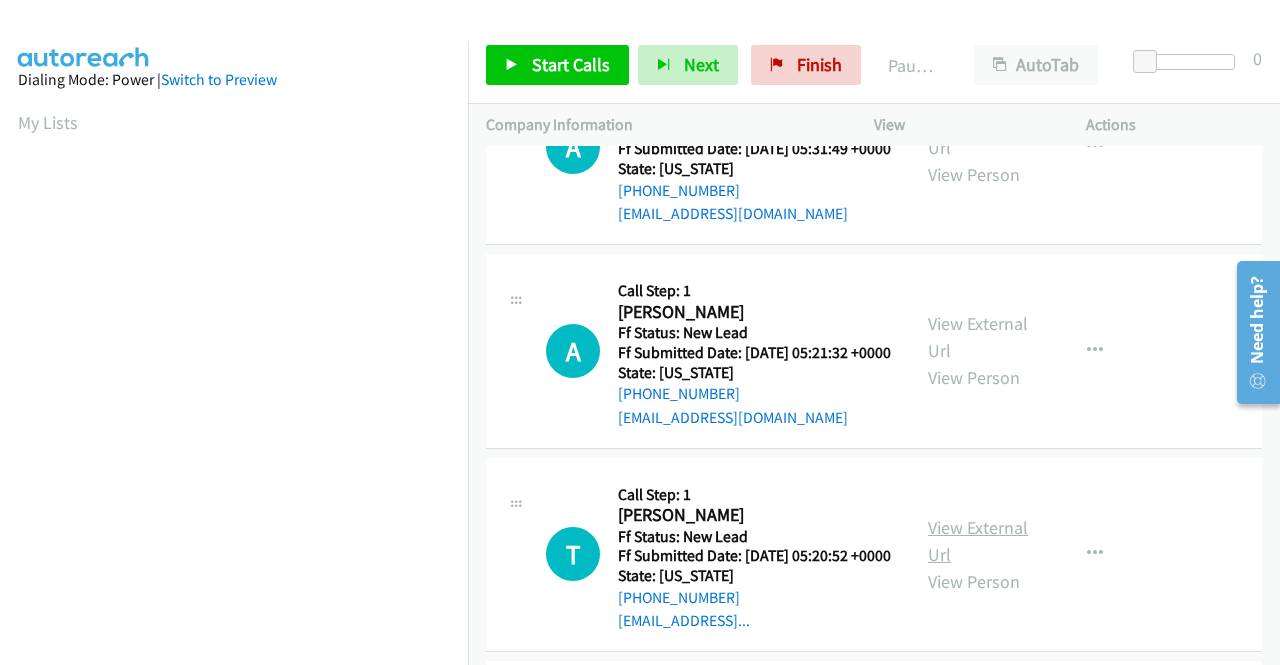 click on "View External Url" at bounding box center [978, 541] 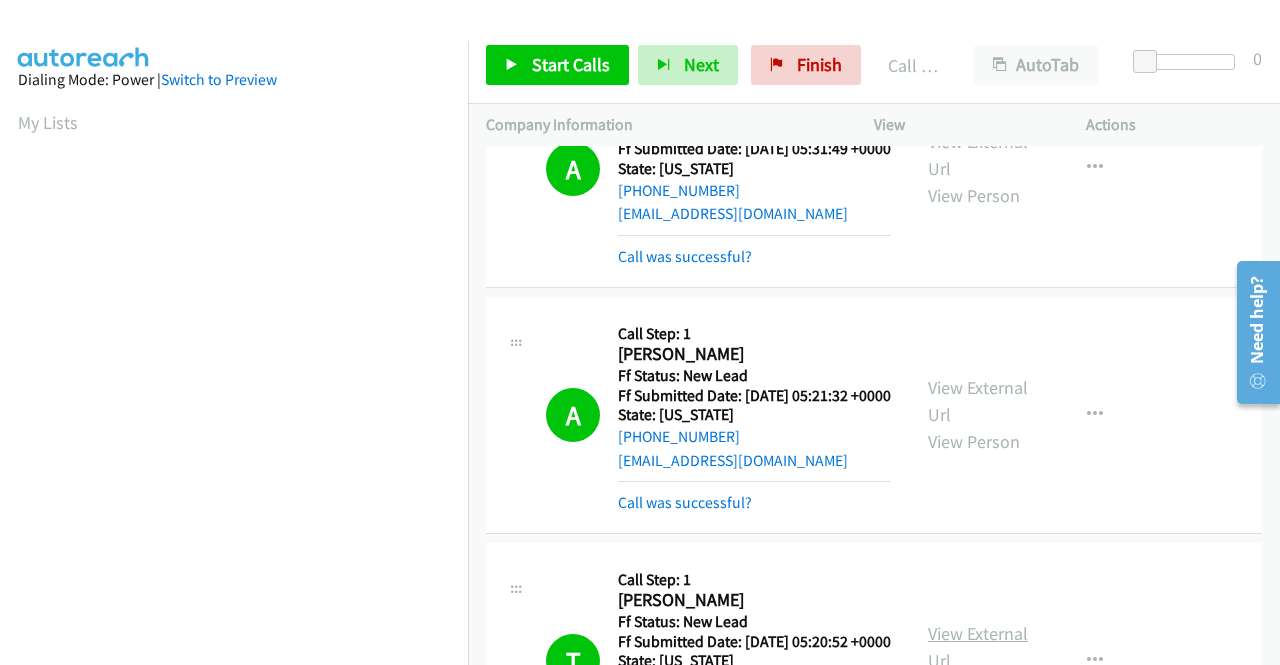 scroll, scrollTop: 0, scrollLeft: 0, axis: both 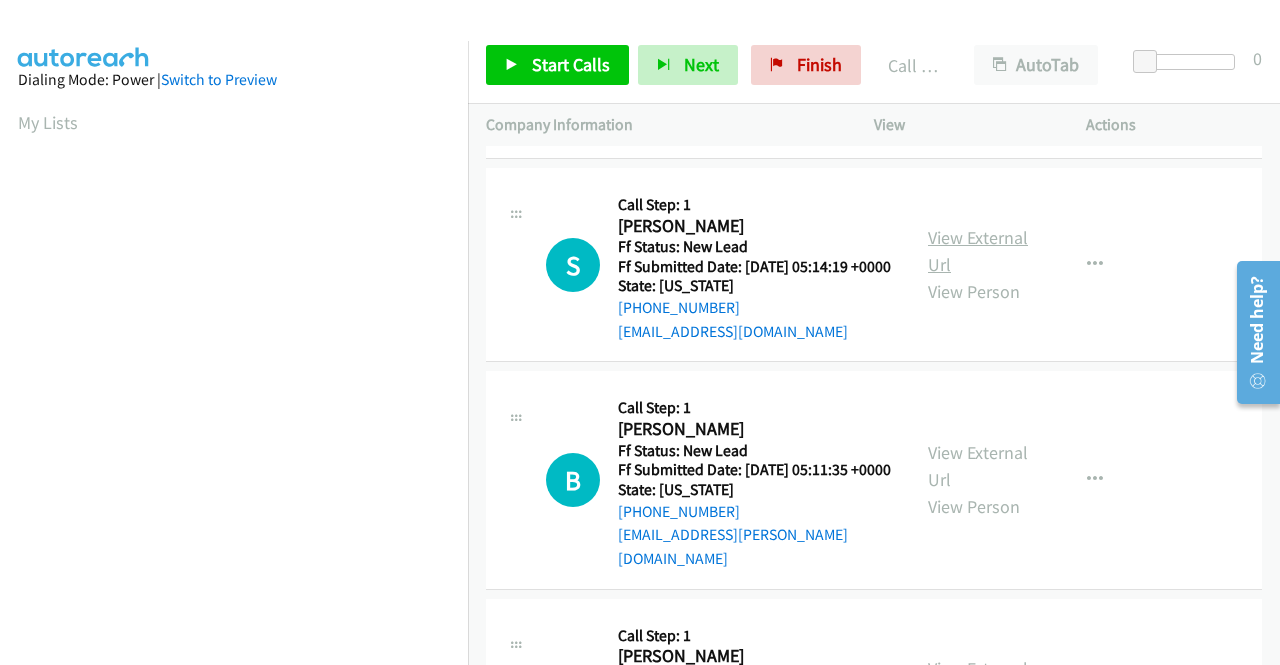 click on "View External Url" at bounding box center [978, 251] 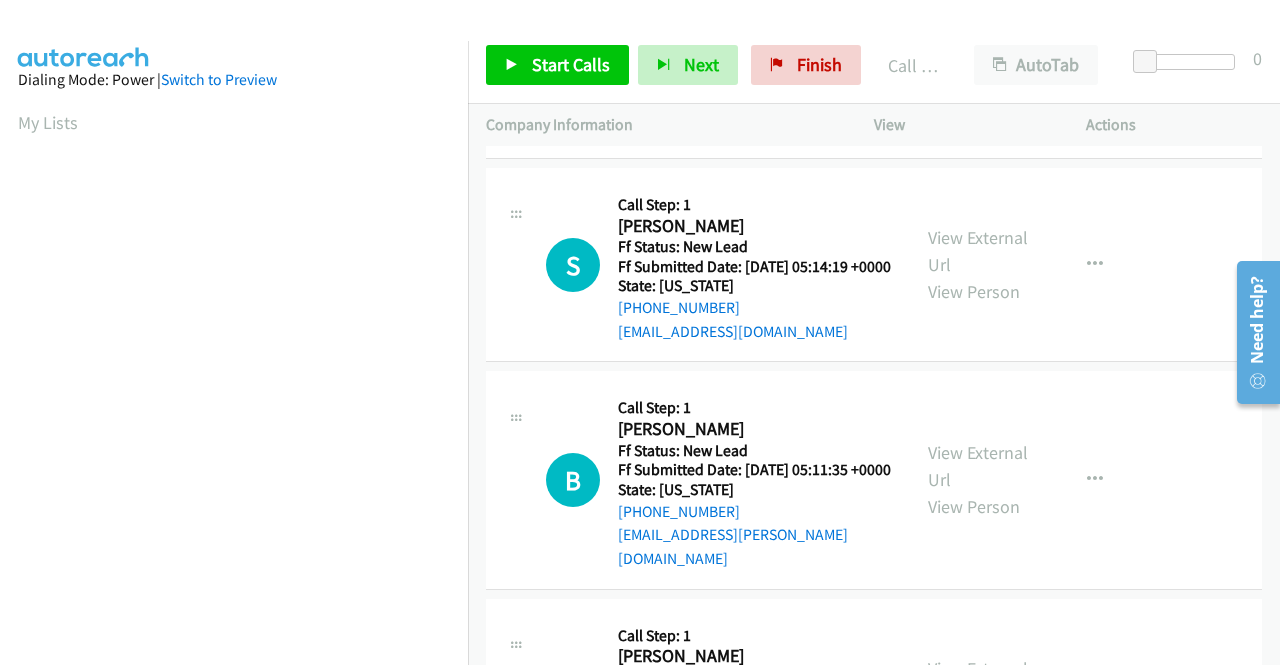 scroll, scrollTop: 1021, scrollLeft: 0, axis: vertical 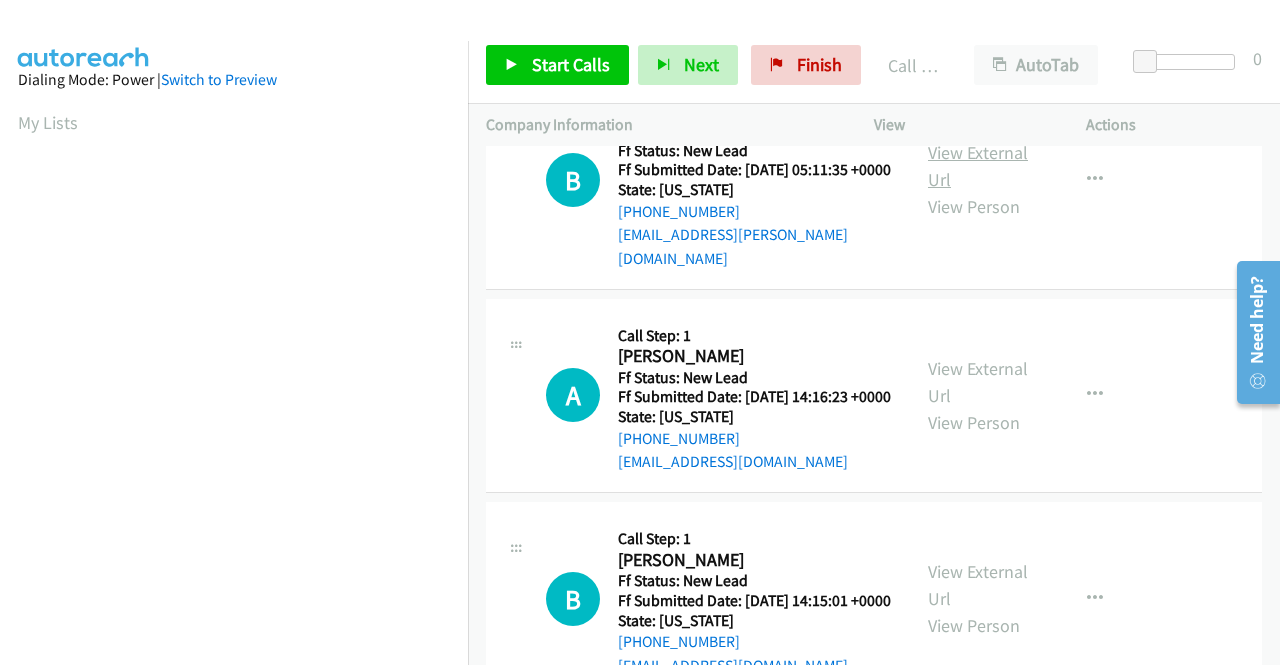 click on "View External Url" at bounding box center [978, 166] 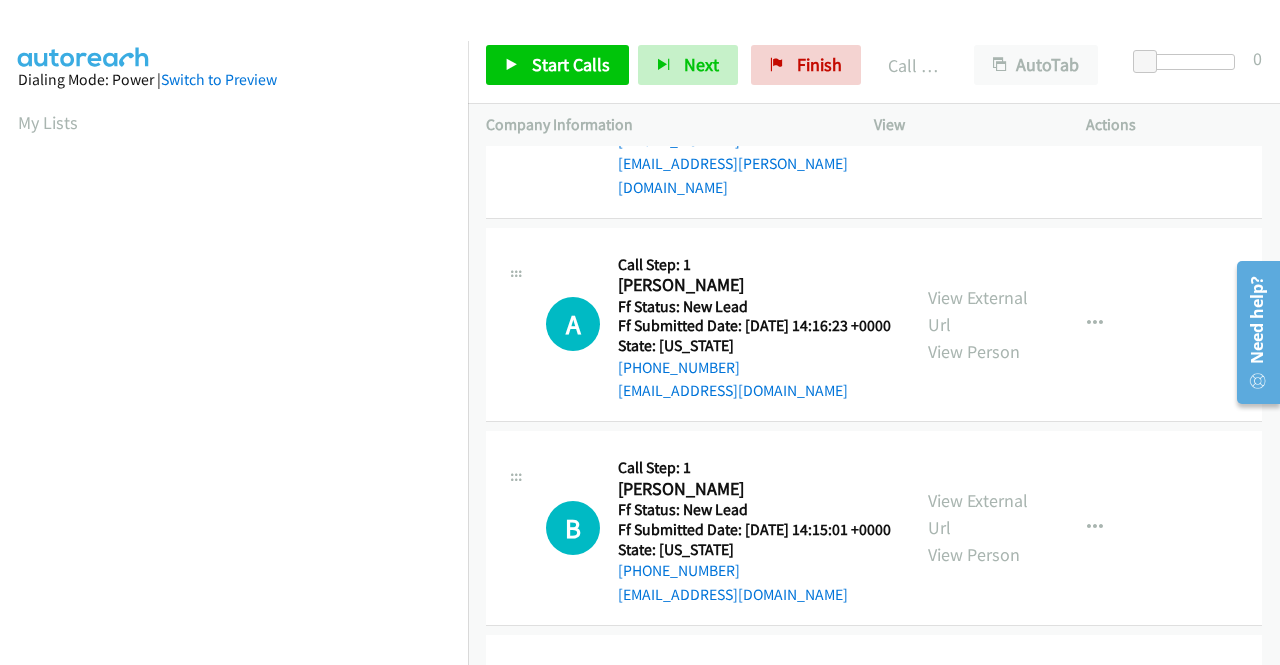 scroll, scrollTop: 1121, scrollLeft: 0, axis: vertical 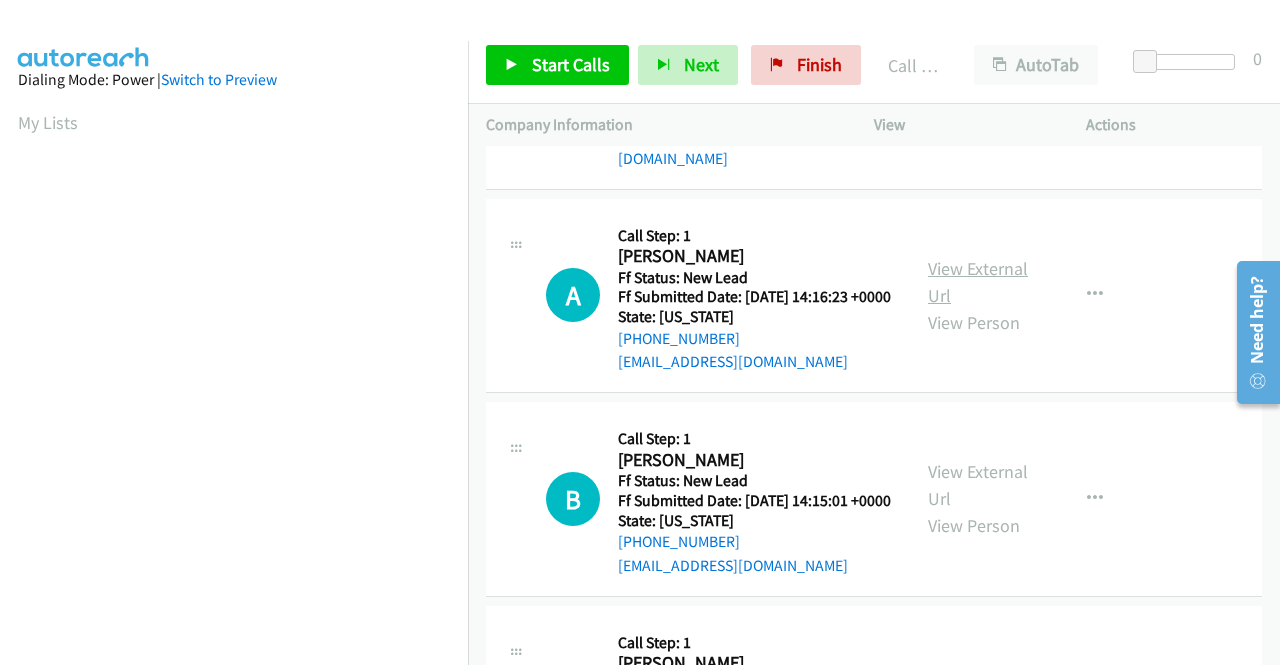 click on "View External Url" at bounding box center [978, 282] 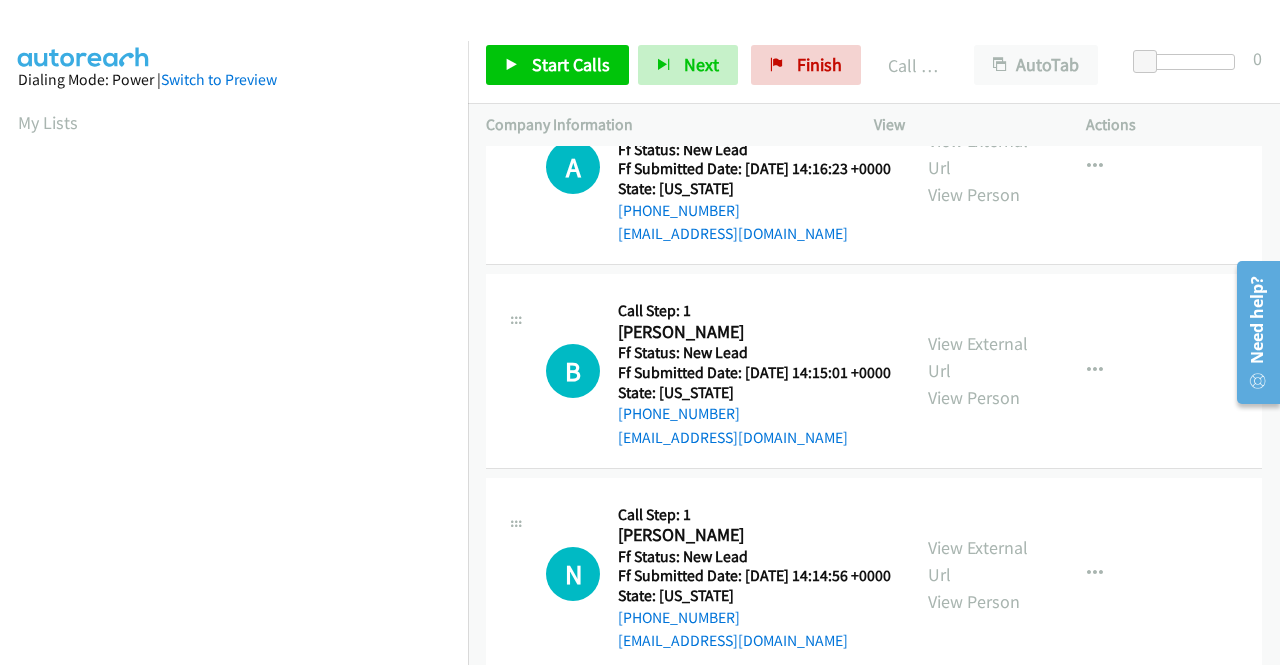 scroll, scrollTop: 1321, scrollLeft: 0, axis: vertical 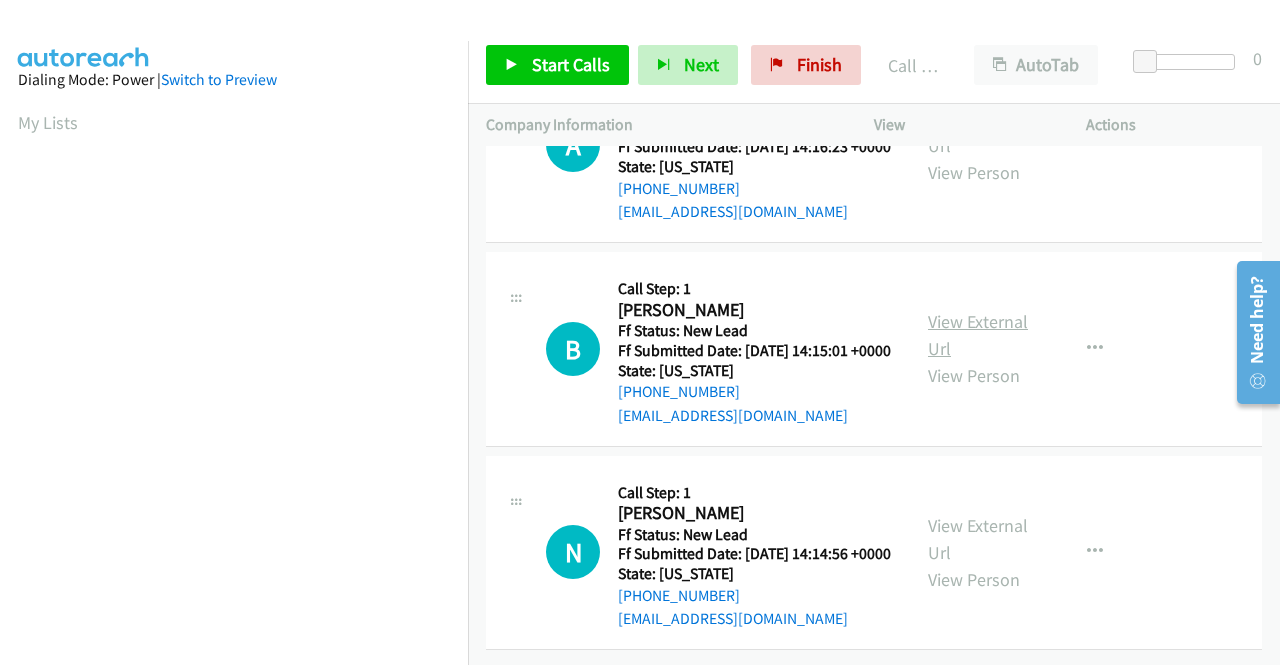 click on "View External Url" at bounding box center [978, 335] 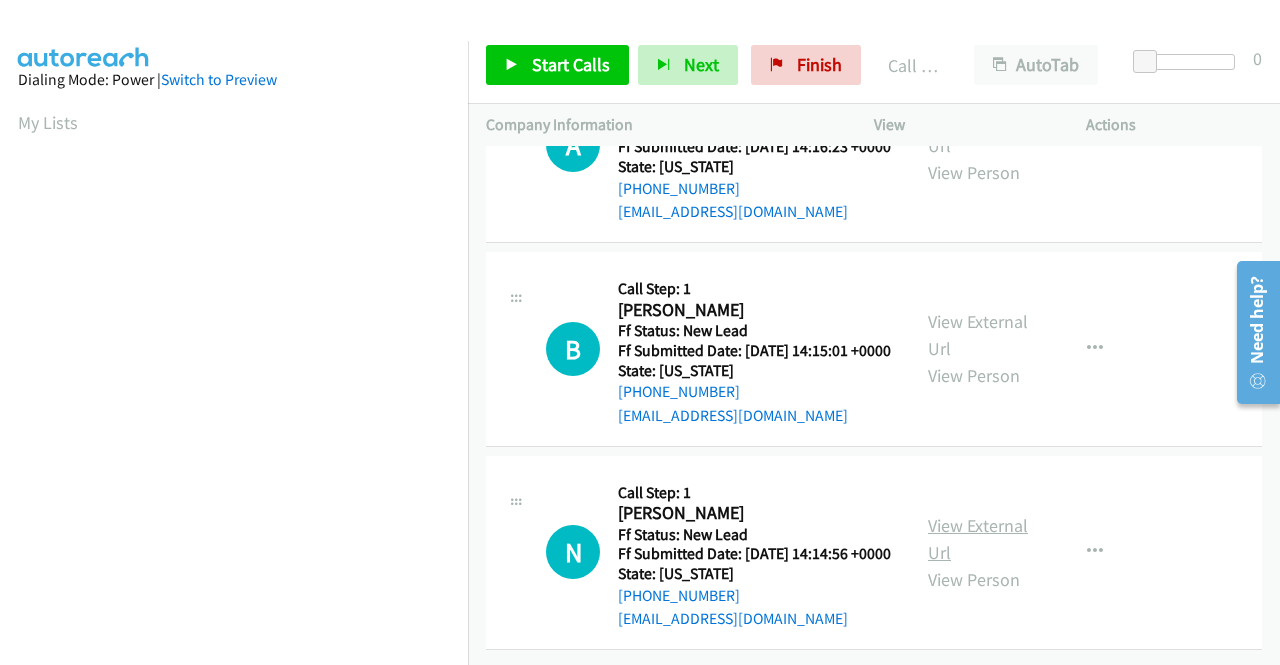 click on "View External Url" at bounding box center (978, 539) 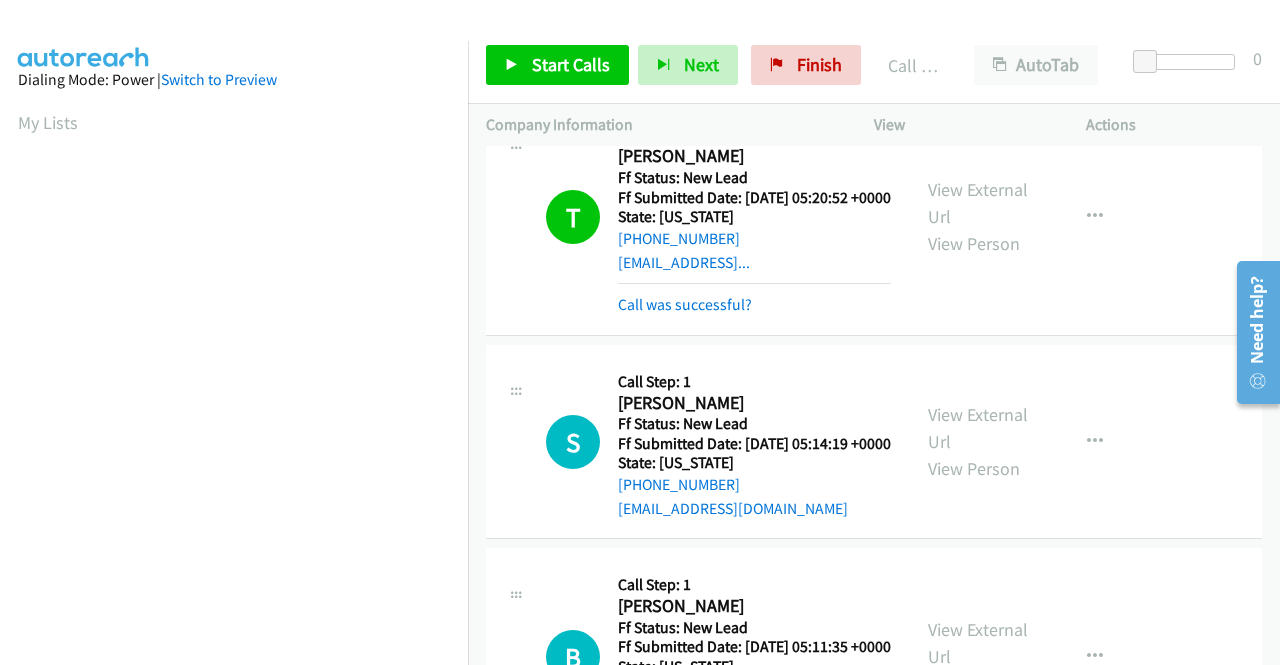 scroll, scrollTop: 616, scrollLeft: 0, axis: vertical 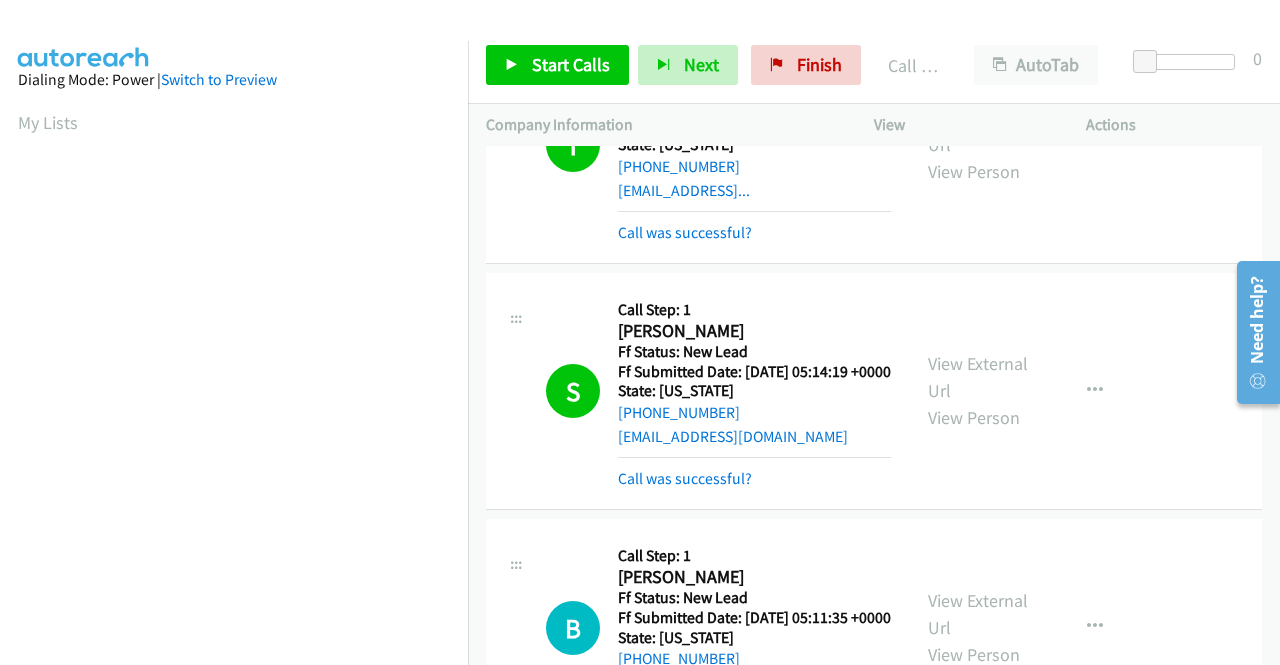 click on "T
Callback Scheduled
Call Step: 1
Trevor Reilly
America/Chicago
Ff Status: New Lead
Ff Submitted Date: 2025-07-29 05:20:52 +0000
State: Illinois
+1 208-262-6621
reillyhomeinvestments@gmail...
Call was successful?
View External Url
View Person
View External Url
Email
Schedule/Manage Callback
Skip Call
Add to do not call list" at bounding box center [874, 145] 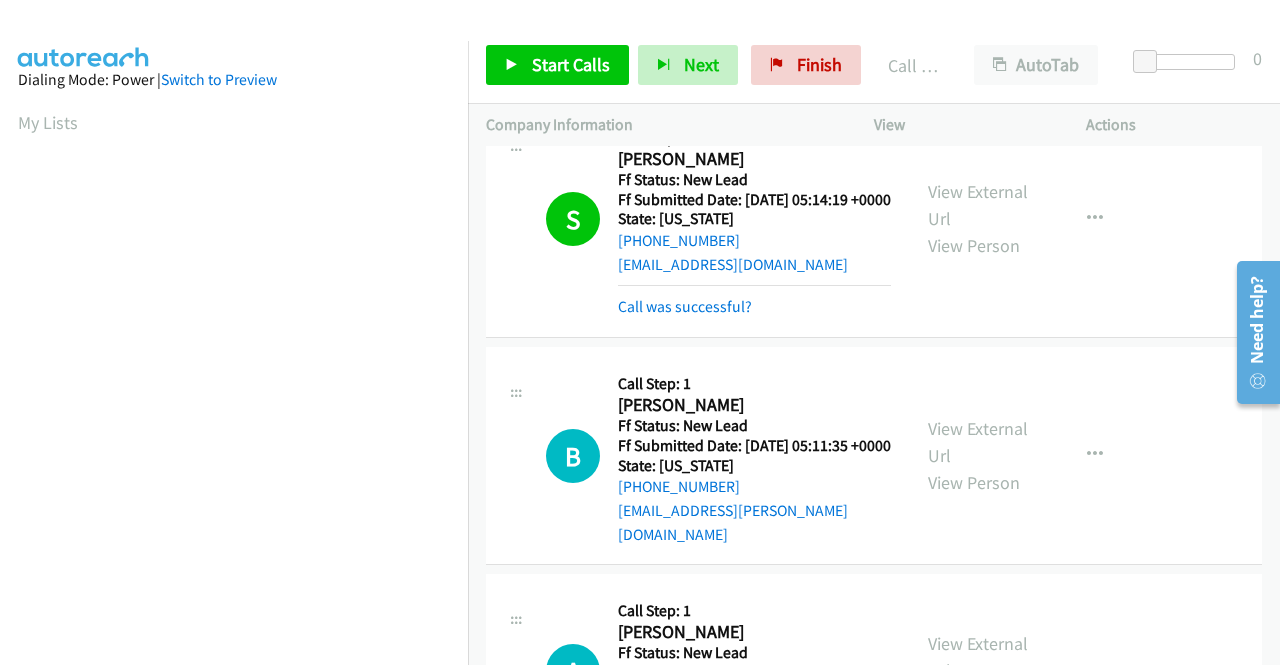 scroll, scrollTop: 816, scrollLeft: 0, axis: vertical 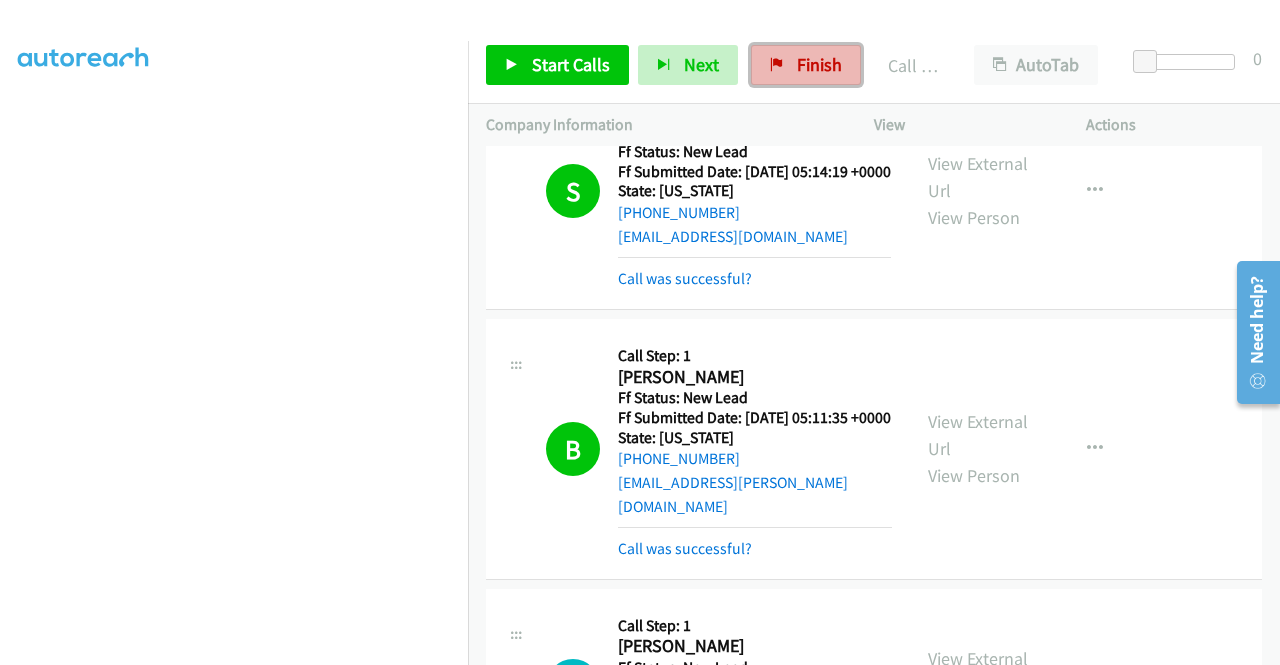 click on "Finish" at bounding box center (819, 64) 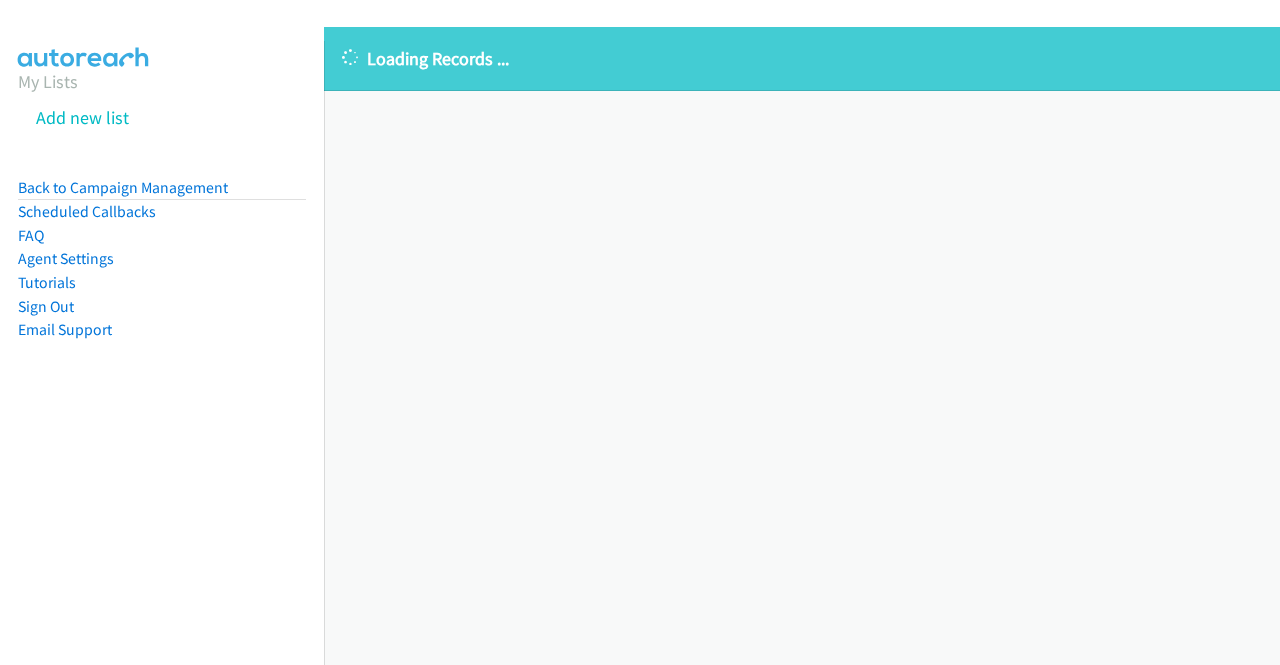 scroll, scrollTop: 0, scrollLeft: 0, axis: both 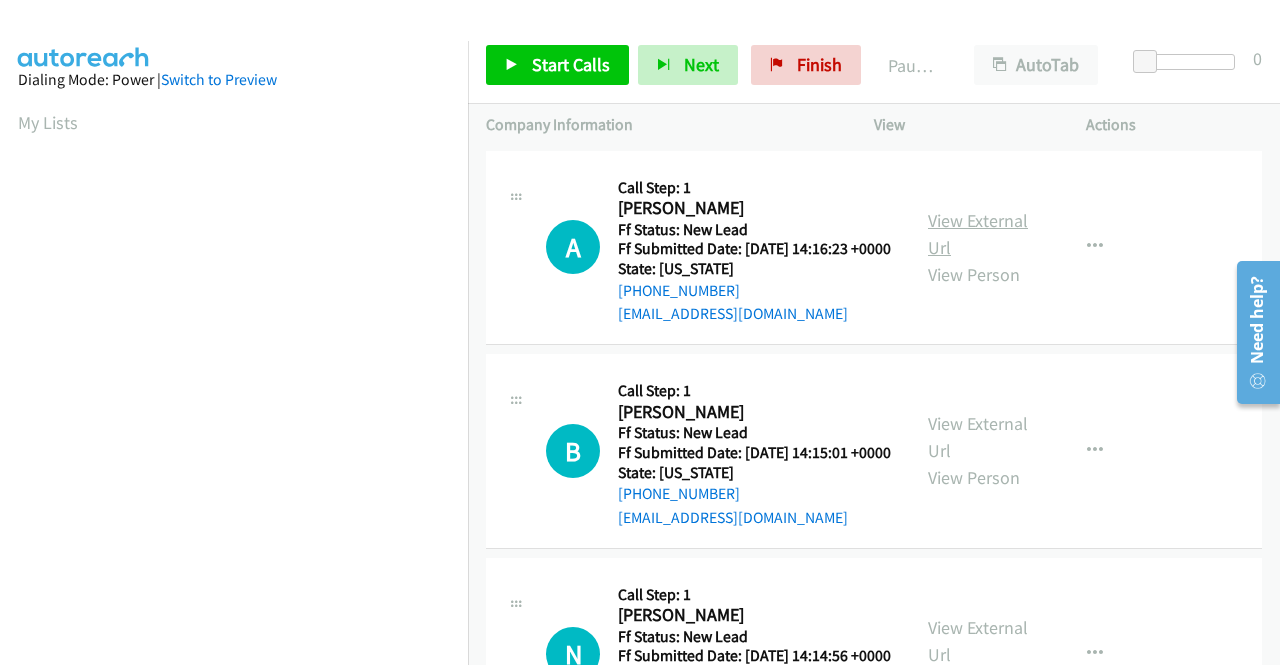 click on "View External Url" at bounding box center [978, 234] 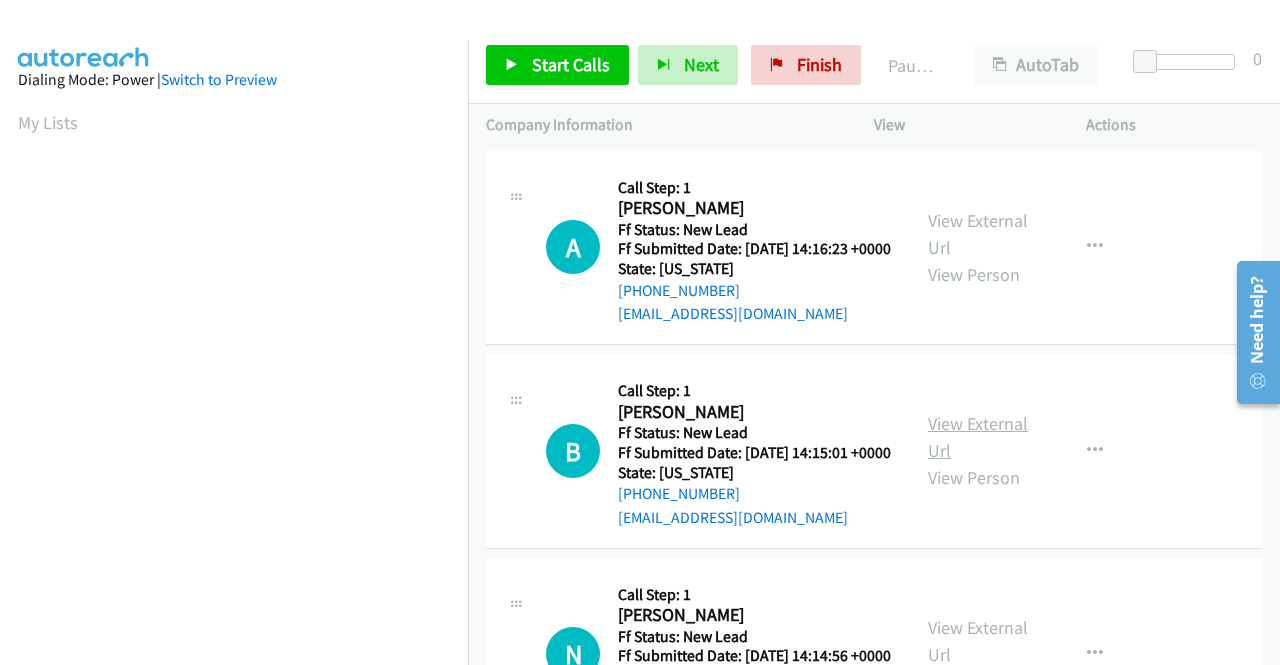 click on "View External Url" at bounding box center (978, 437) 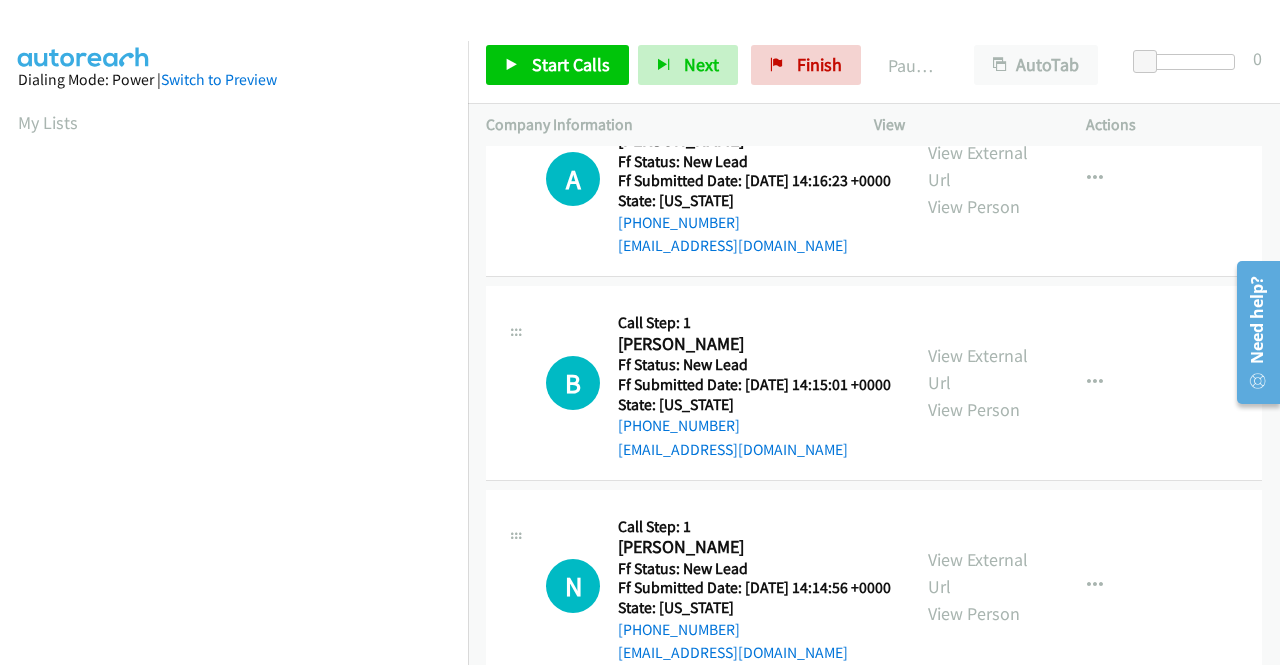 scroll, scrollTop: 100, scrollLeft: 0, axis: vertical 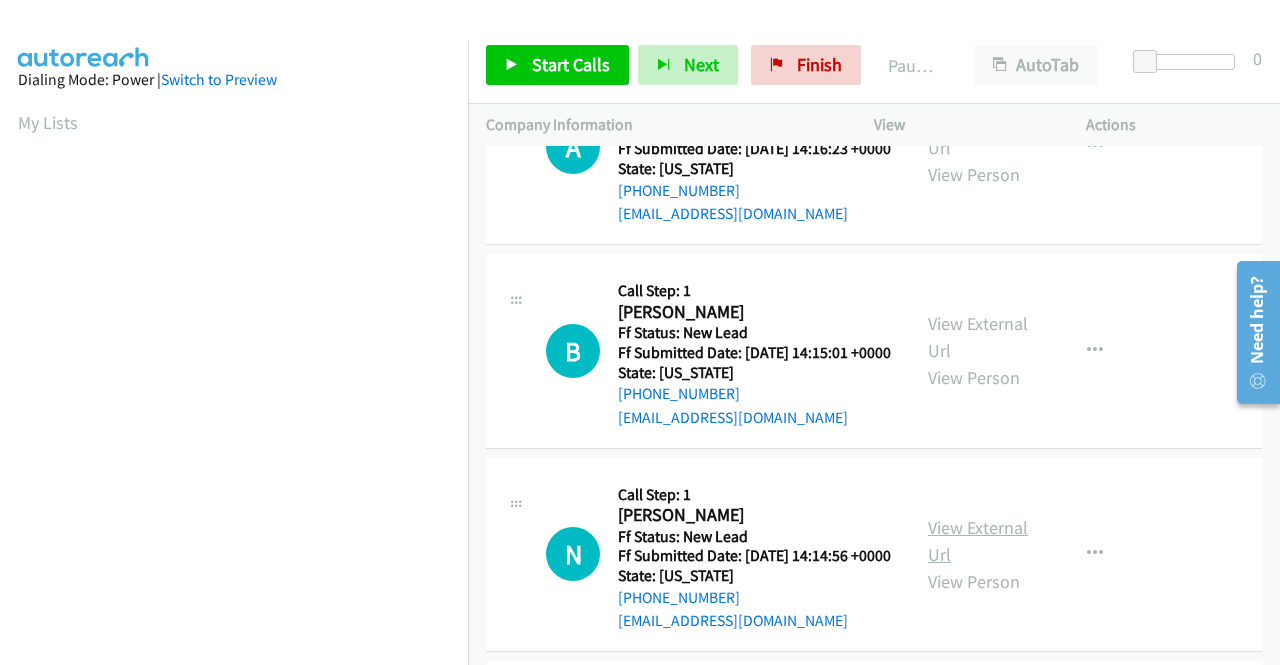 click on "View External Url" at bounding box center (978, 541) 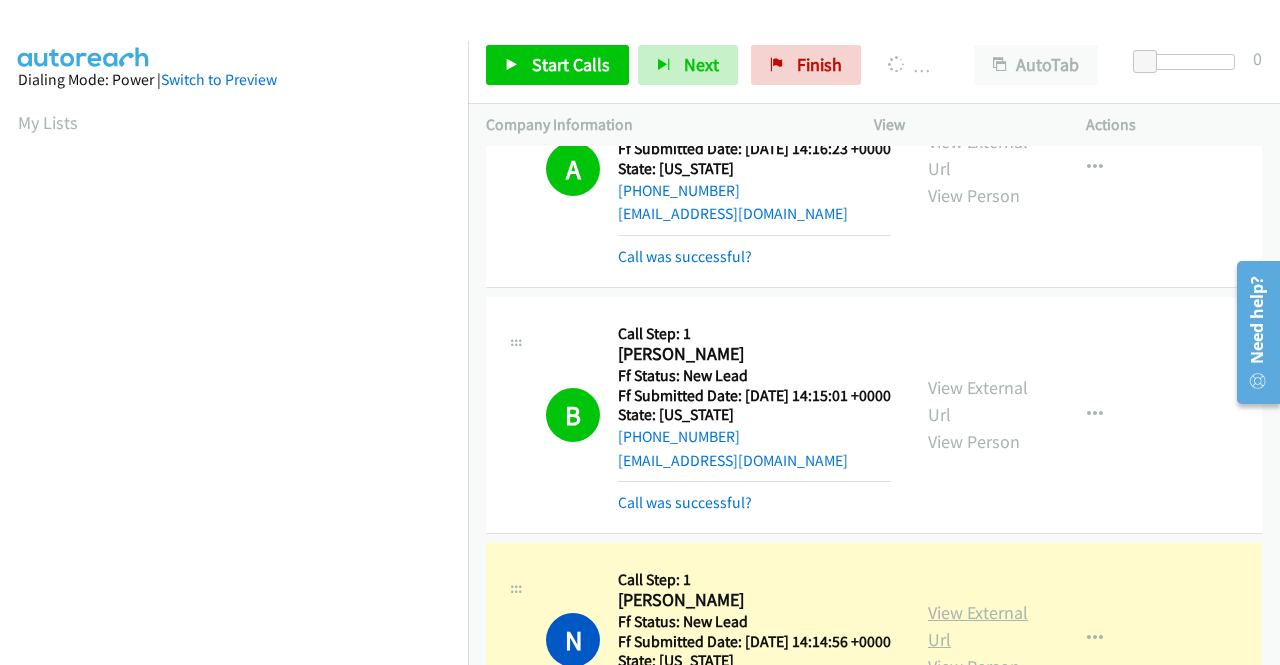 scroll, scrollTop: 456, scrollLeft: 0, axis: vertical 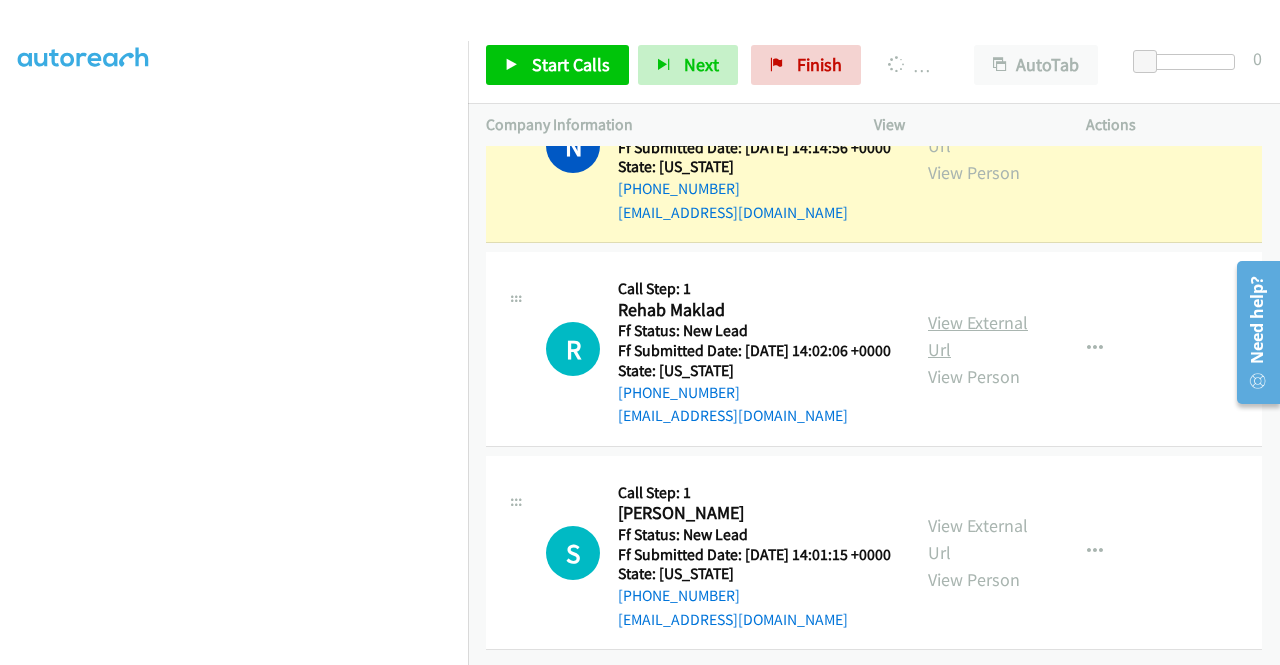 click on "View External Url" at bounding box center (978, 336) 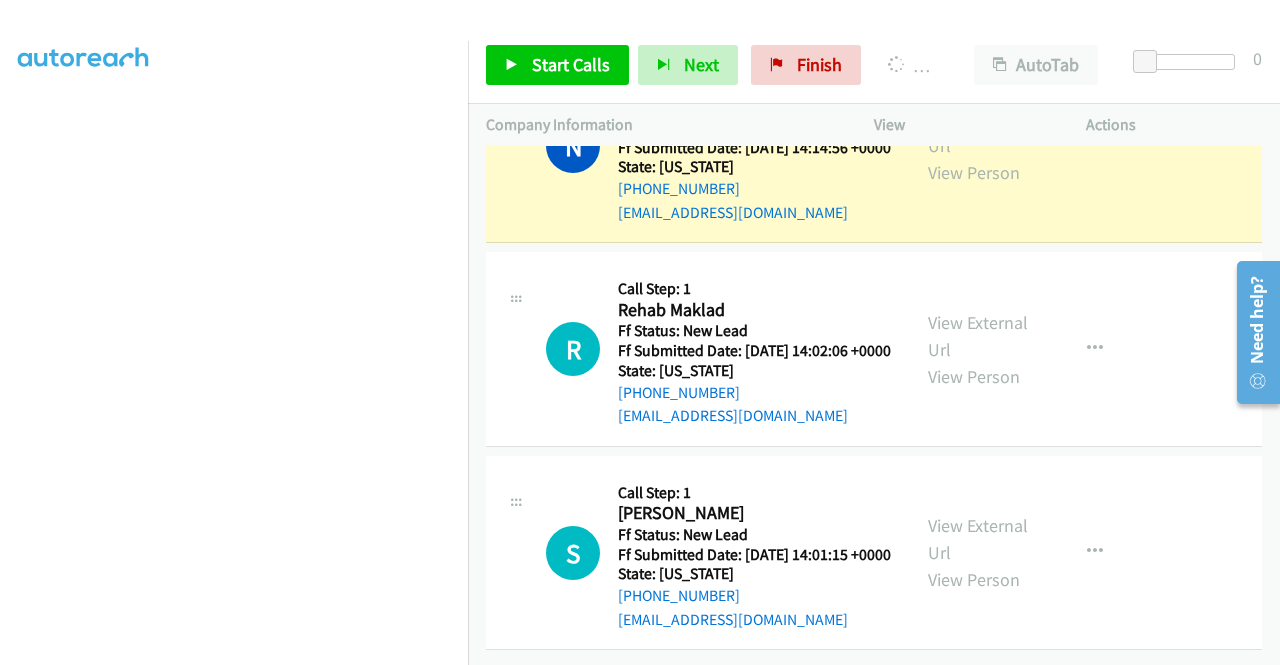 scroll, scrollTop: 704, scrollLeft: 0, axis: vertical 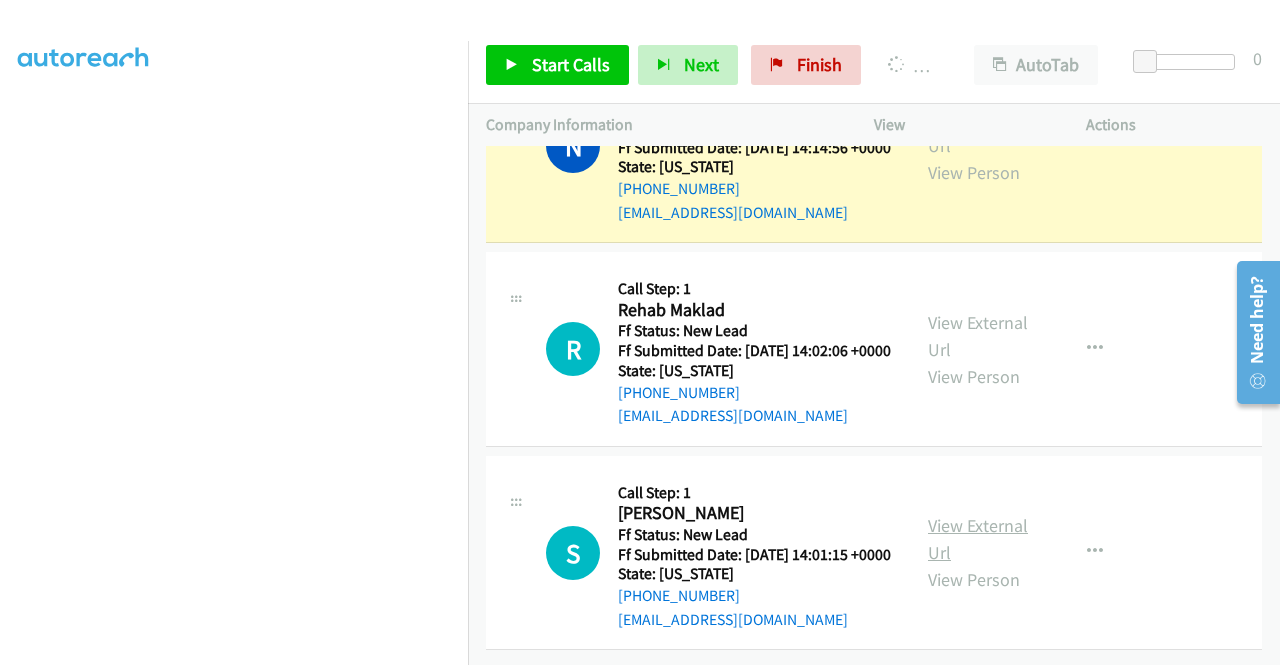 click on "View External Url" at bounding box center [978, 539] 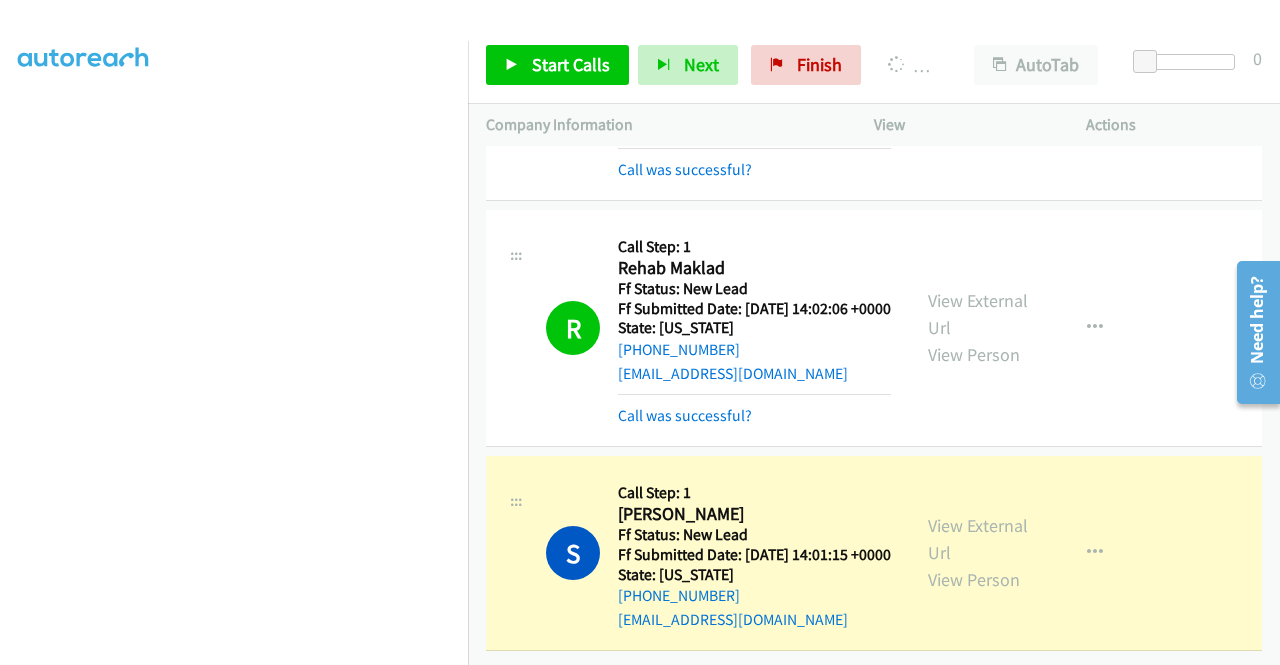 scroll, scrollTop: 456, scrollLeft: 0, axis: vertical 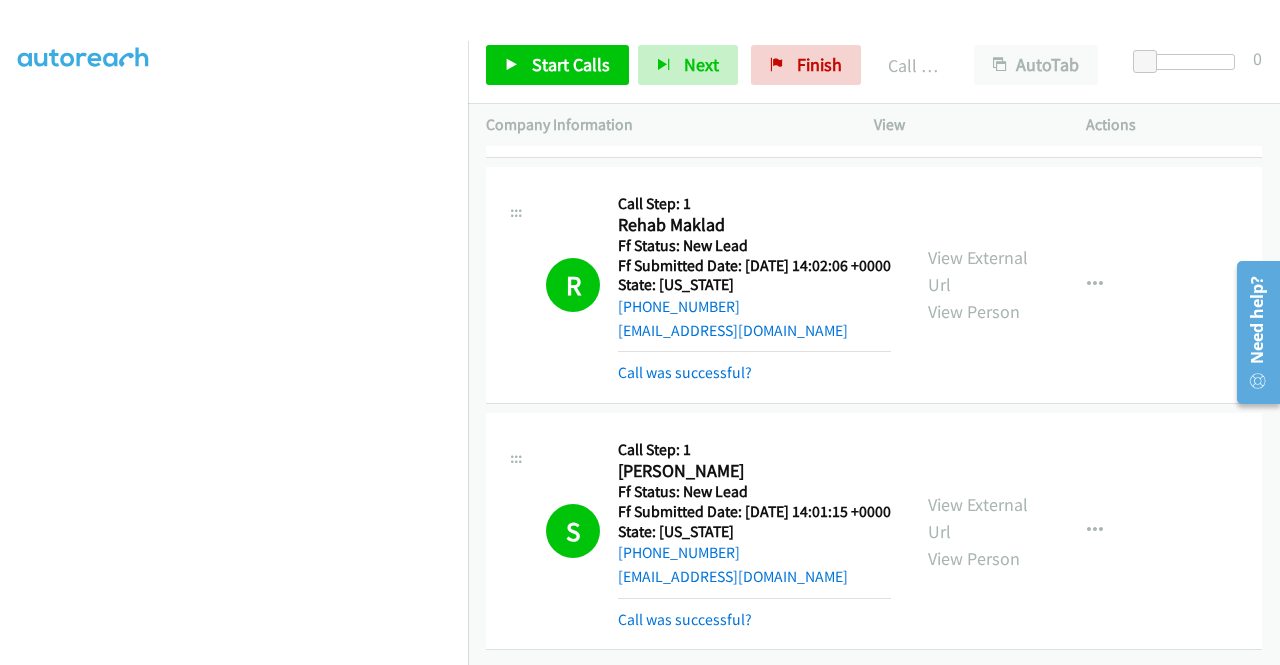 drag, startPoint x: 1082, startPoint y: 369, endPoint x: 1050, endPoint y: 392, distance: 39.40812 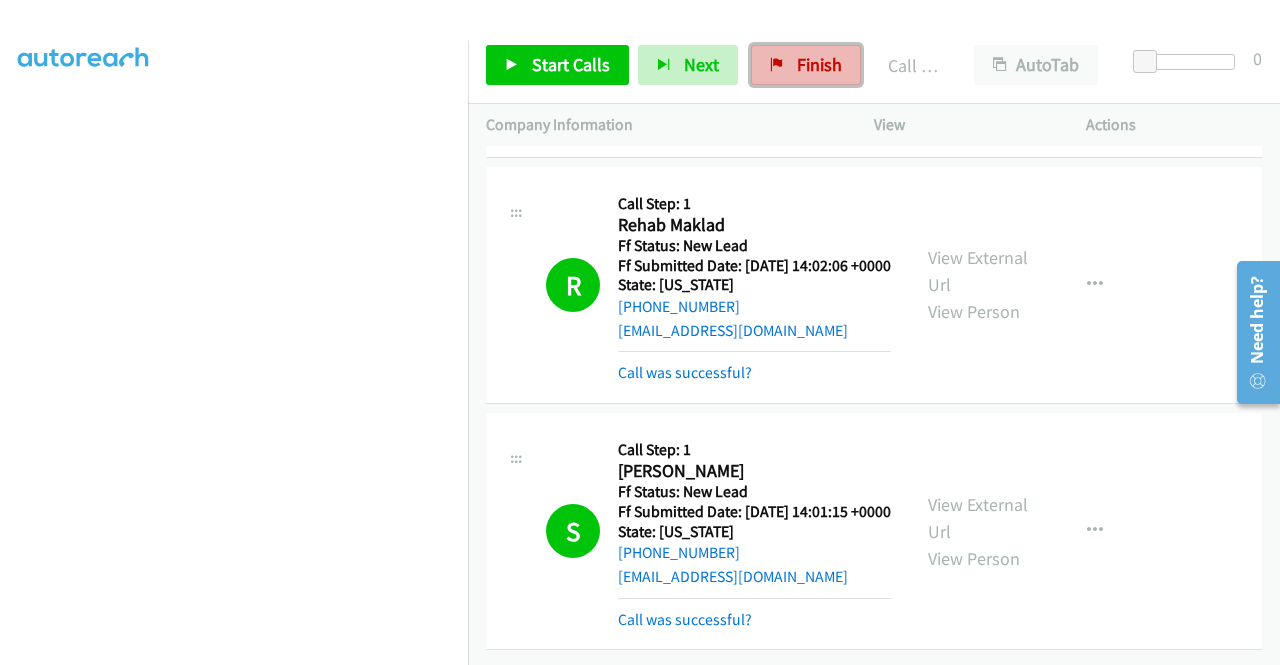 click on "Finish" at bounding box center [819, 64] 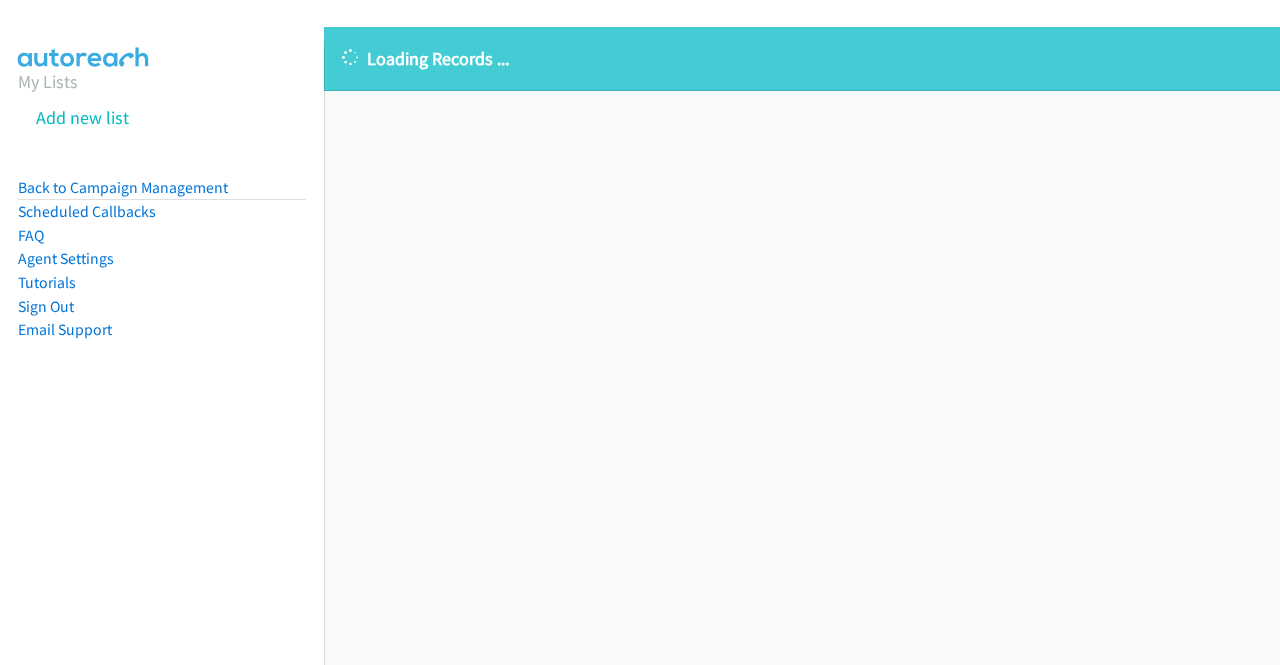 scroll, scrollTop: 0, scrollLeft: 0, axis: both 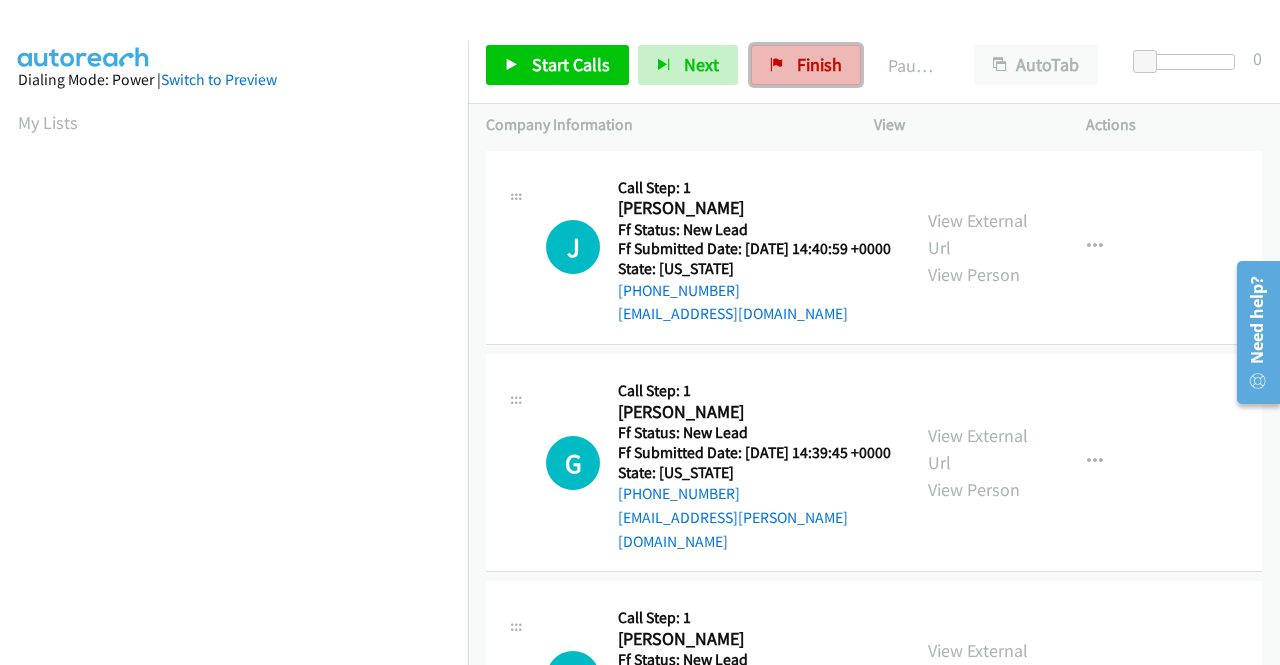 click on "Finish" at bounding box center [819, 64] 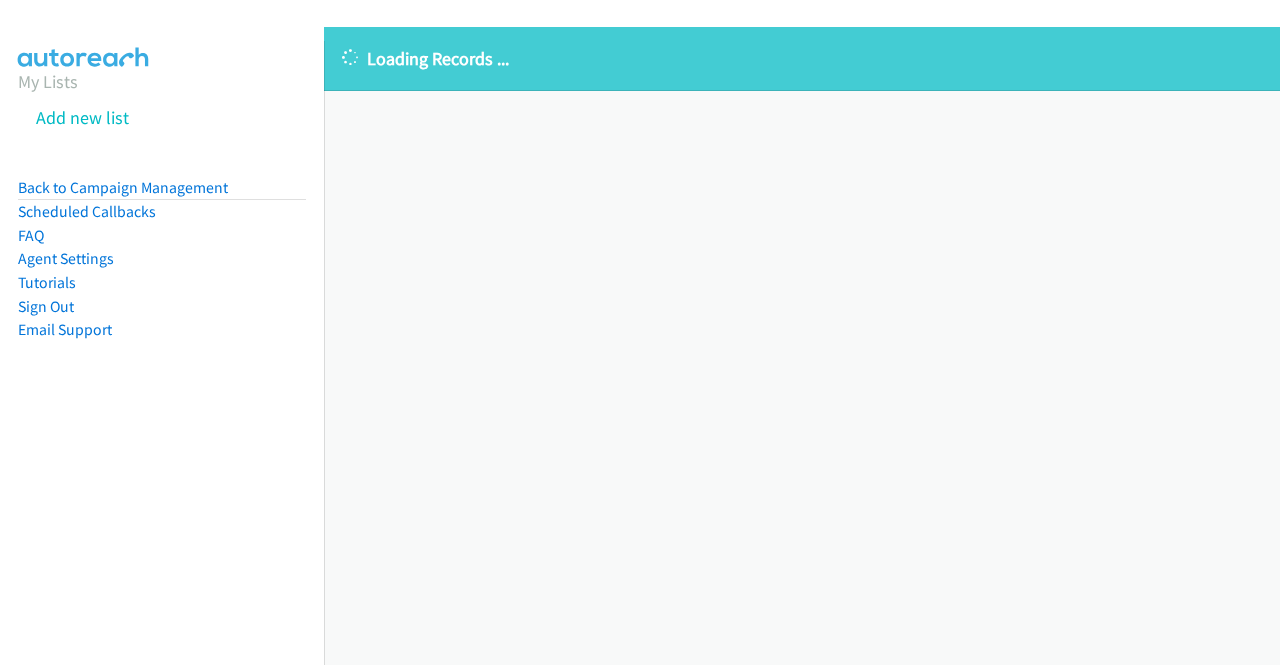 scroll, scrollTop: 0, scrollLeft: 0, axis: both 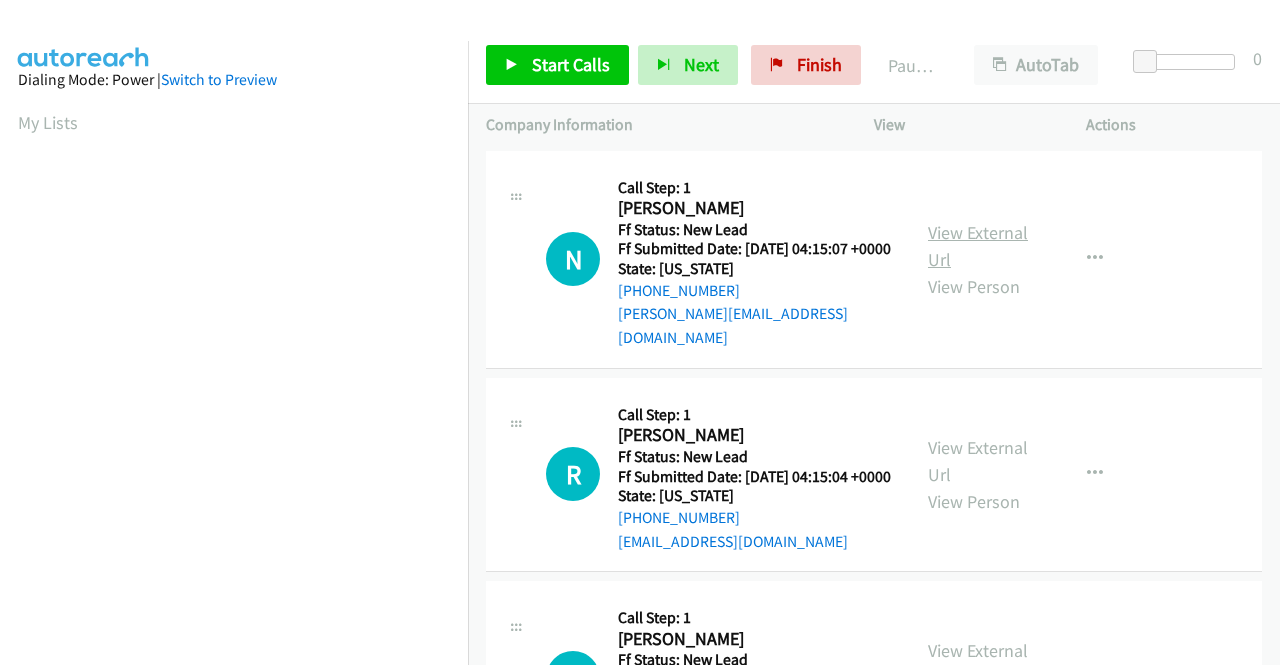 click on "View External Url" at bounding box center [978, 246] 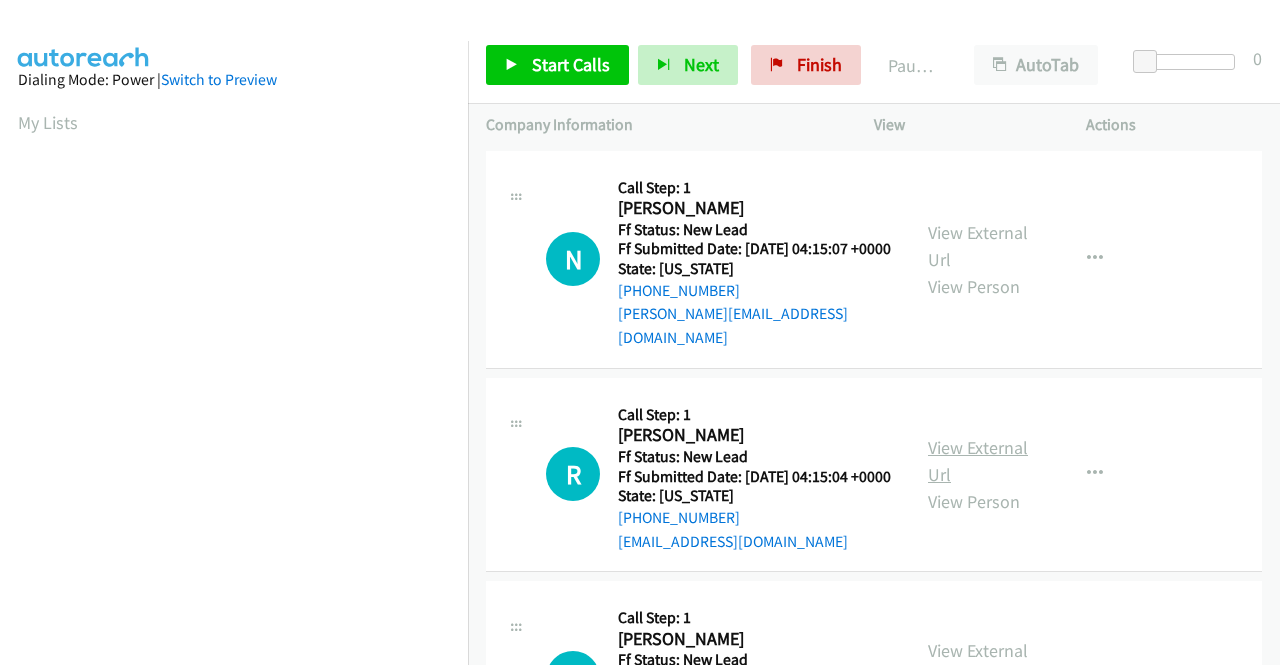click on "View External Url" at bounding box center (978, 461) 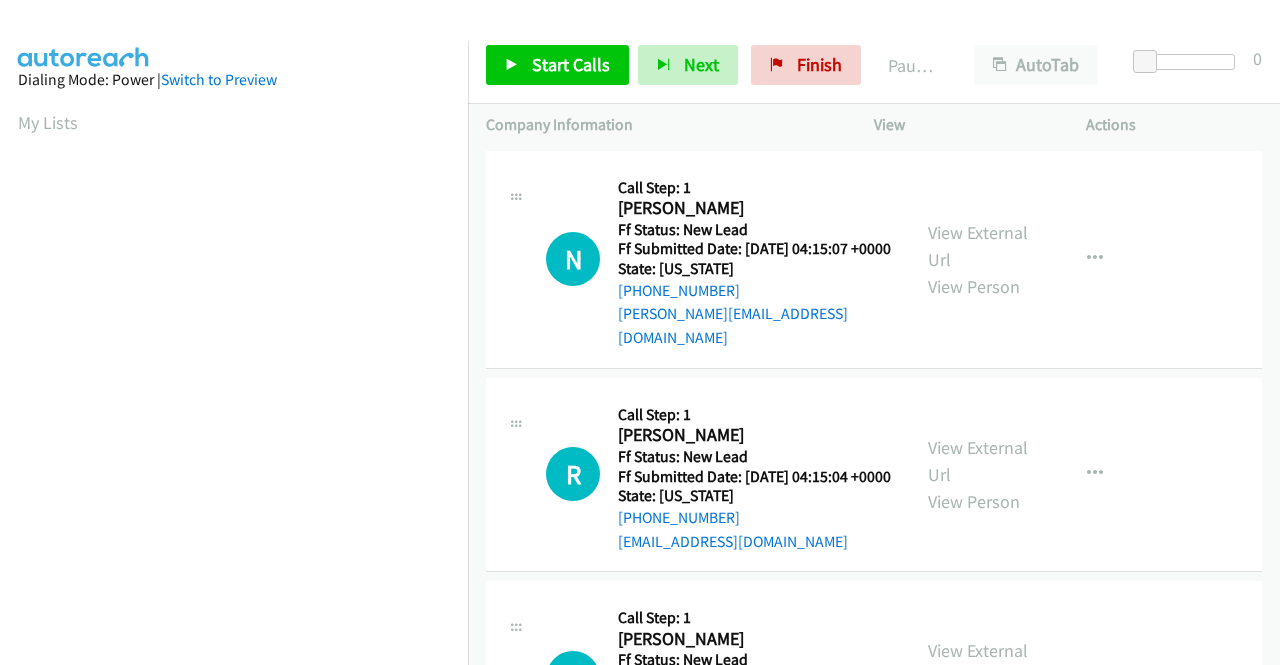 scroll, scrollTop: 100, scrollLeft: 0, axis: vertical 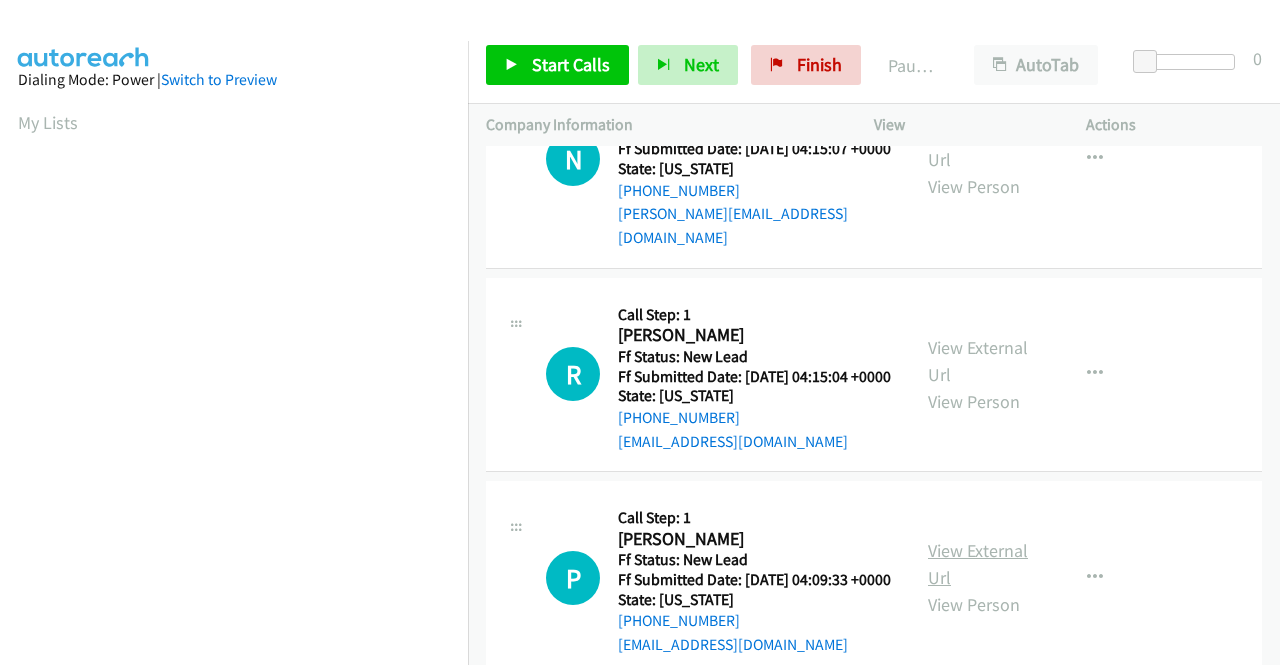 click on "View External Url" at bounding box center [978, 564] 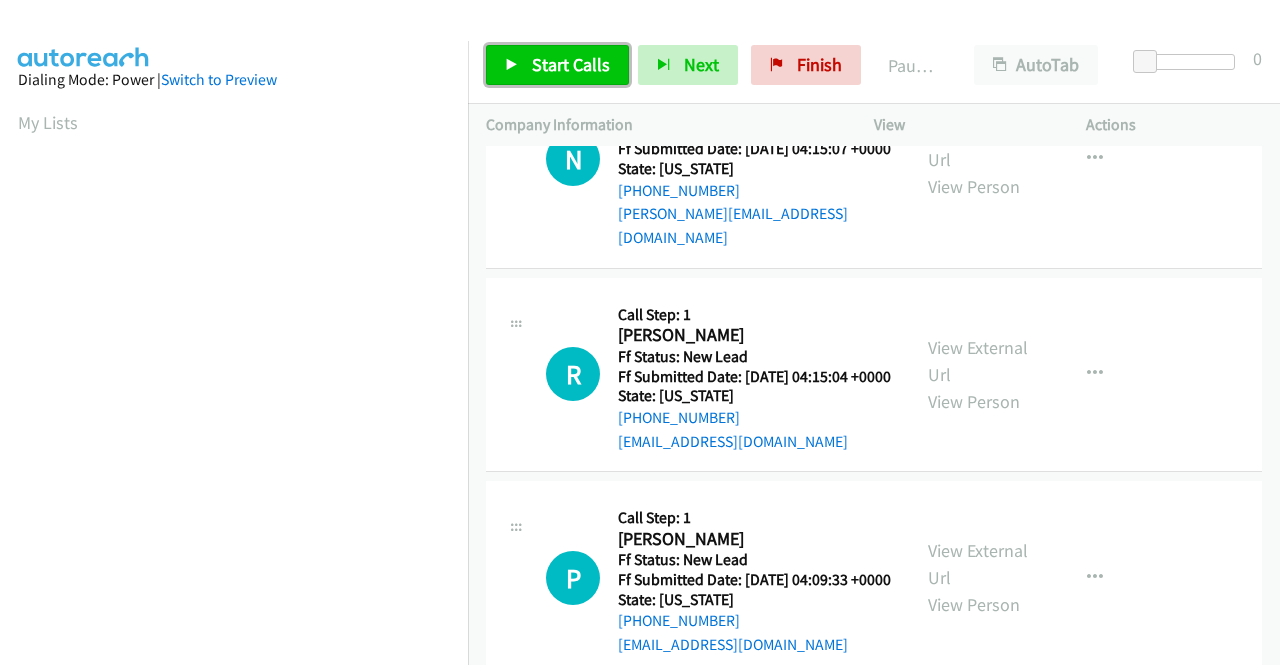 click at bounding box center [512, 66] 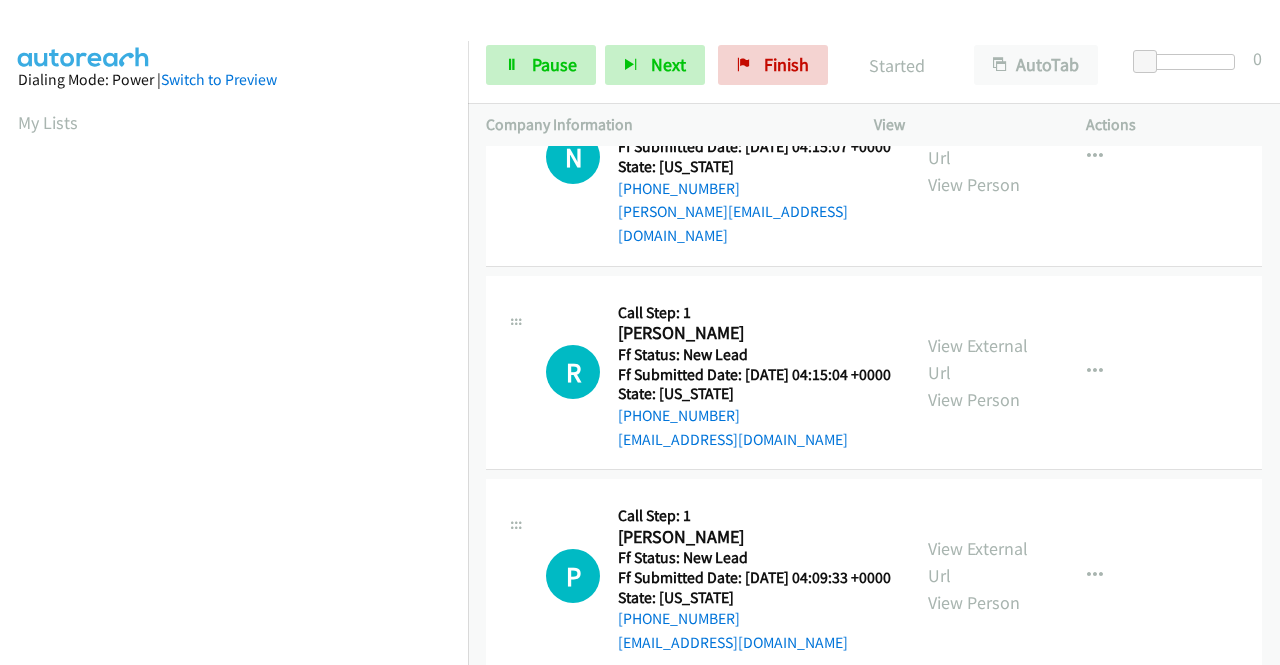 scroll, scrollTop: 300, scrollLeft: 0, axis: vertical 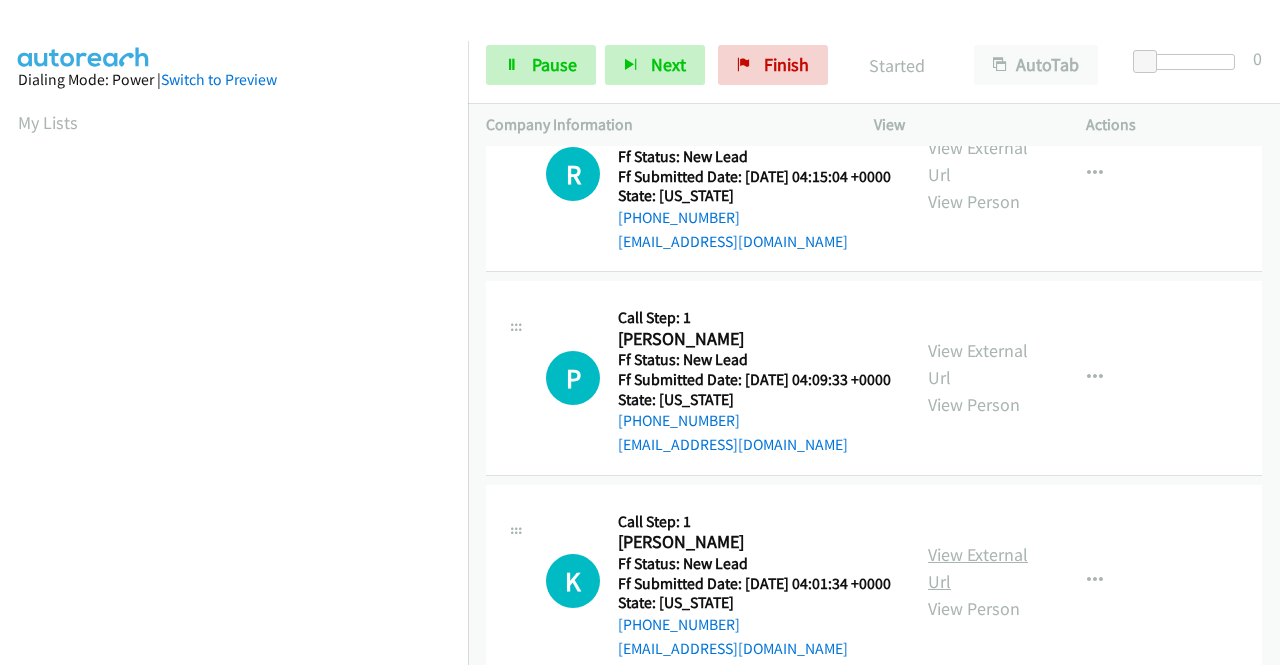 click on "View External Url" at bounding box center (978, 568) 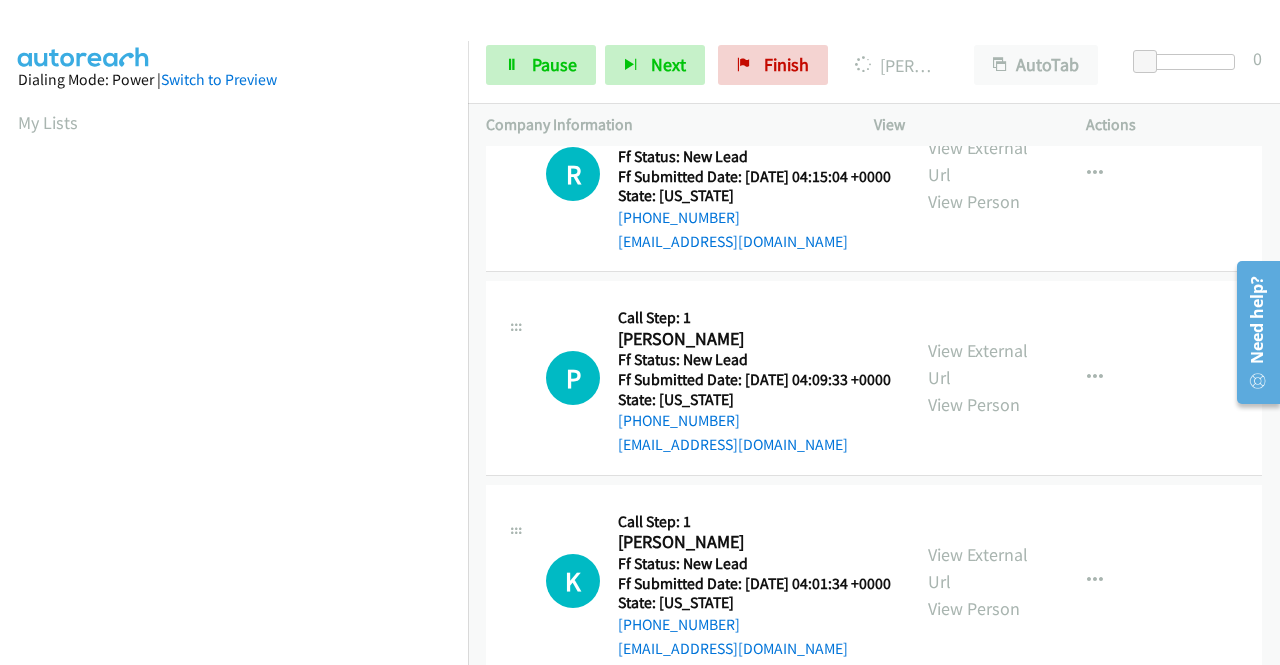 scroll, scrollTop: 0, scrollLeft: 0, axis: both 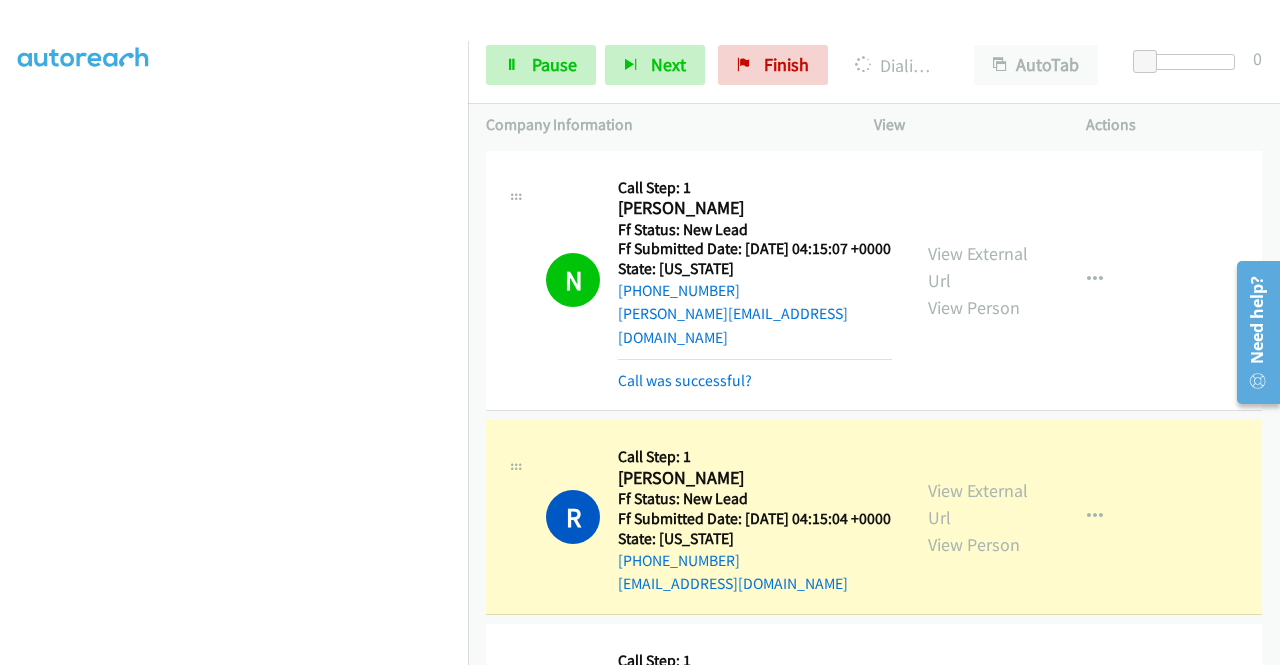 click at bounding box center (631, 38) 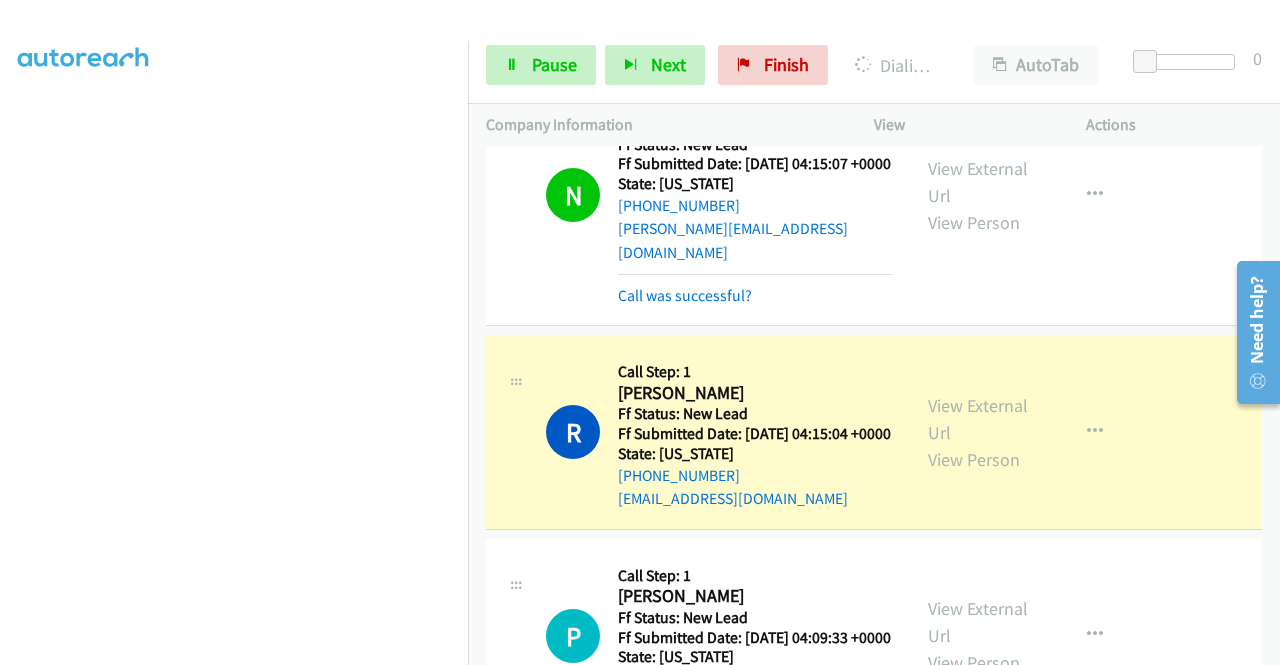 scroll, scrollTop: 200, scrollLeft: 0, axis: vertical 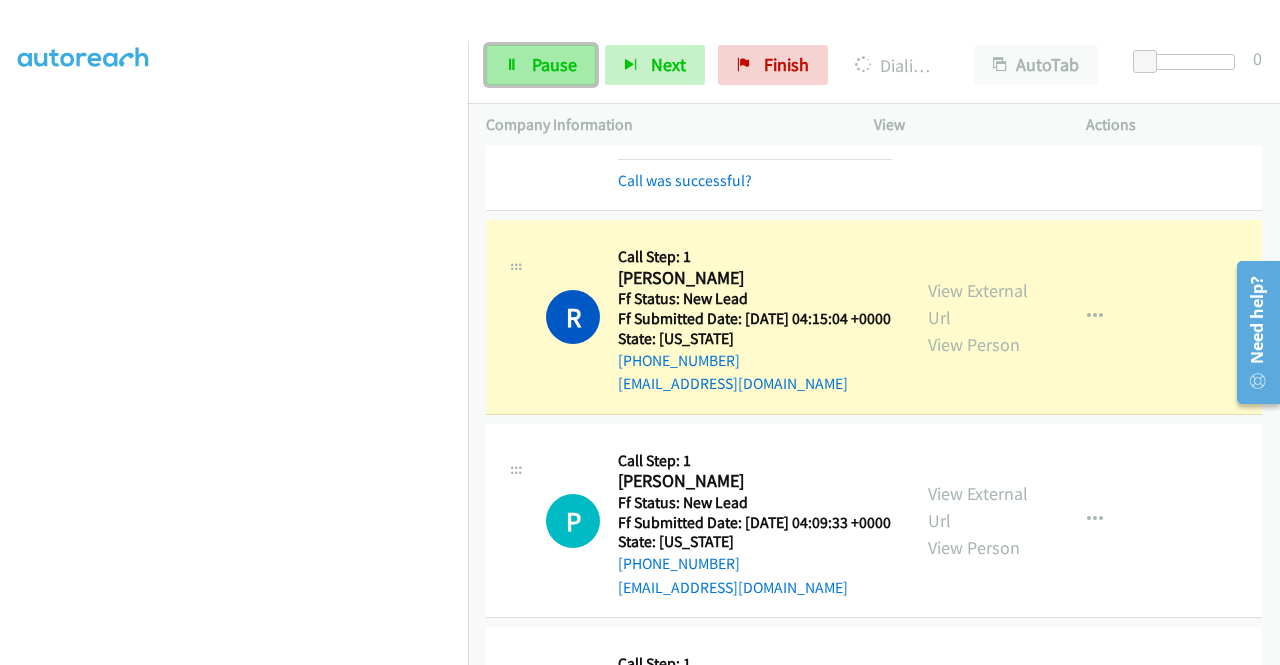 click on "Pause" at bounding box center (554, 64) 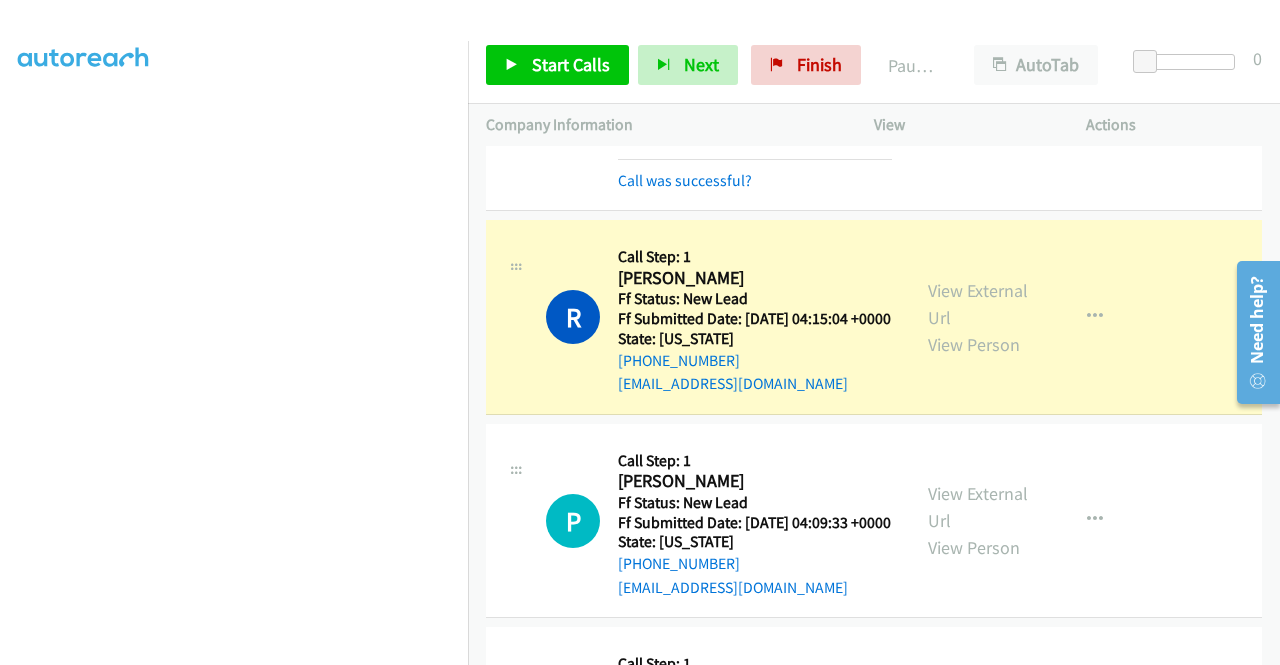 scroll, scrollTop: 456, scrollLeft: 0, axis: vertical 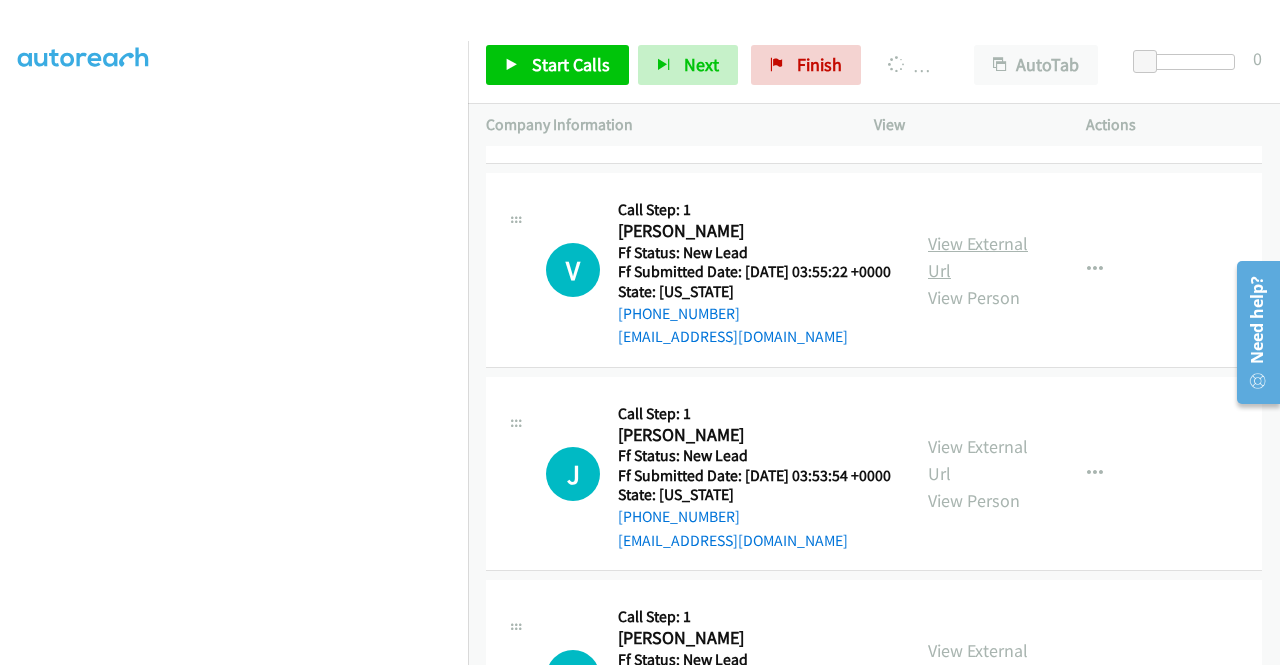 click on "View External Url" at bounding box center (978, 257) 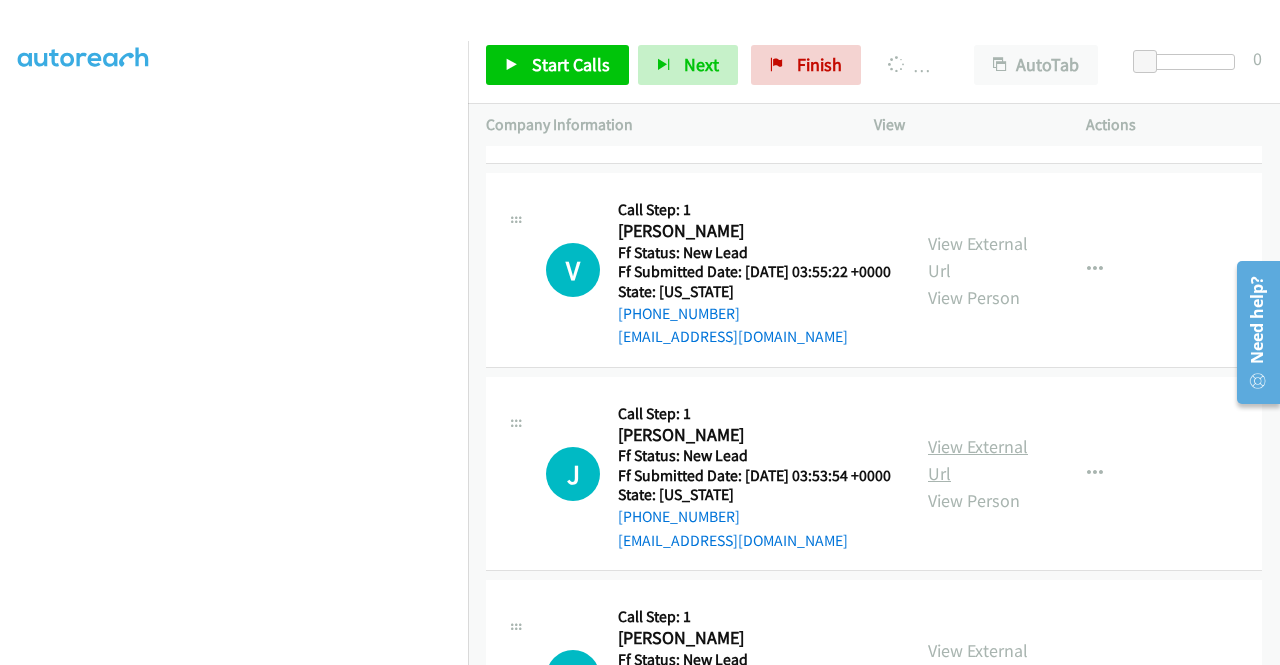 click on "View External Url" at bounding box center [978, 460] 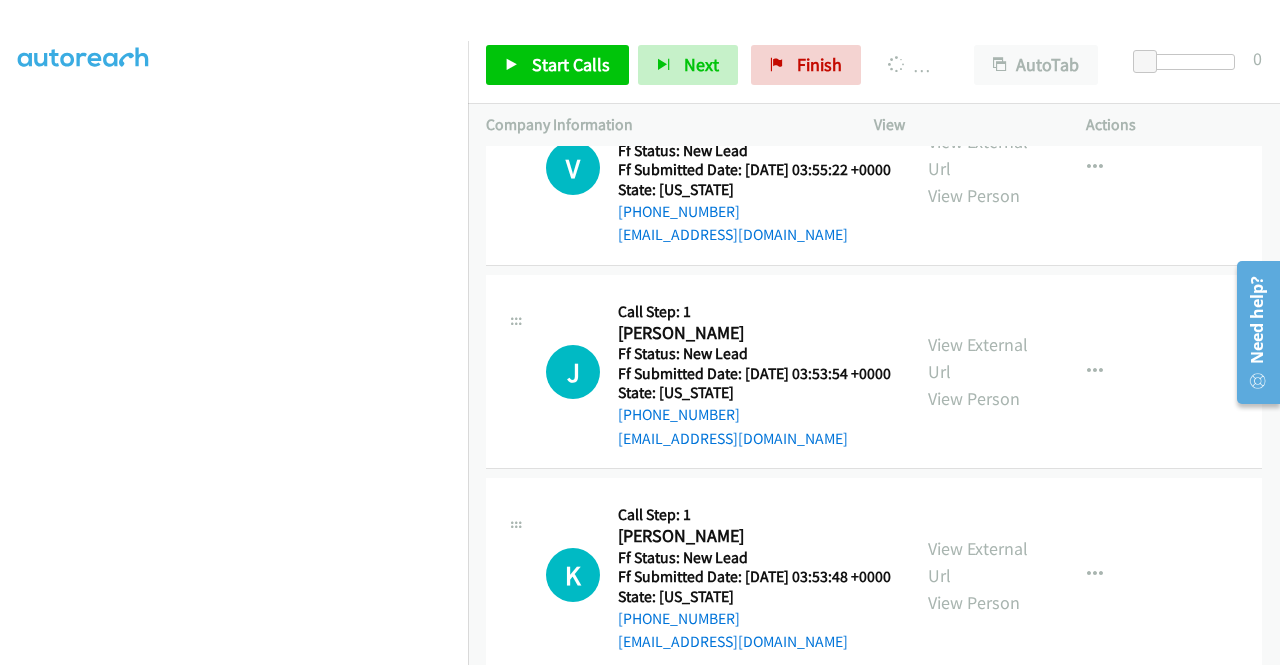 scroll, scrollTop: 1100, scrollLeft: 0, axis: vertical 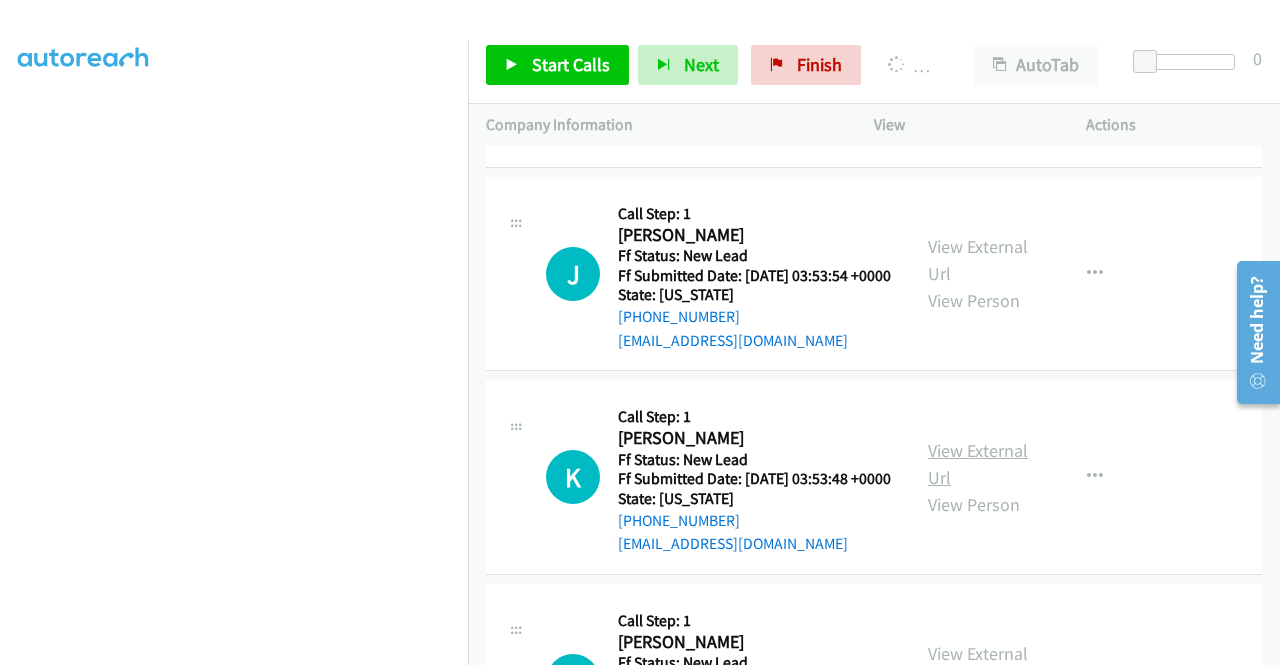 click on "View External Url" at bounding box center [978, 464] 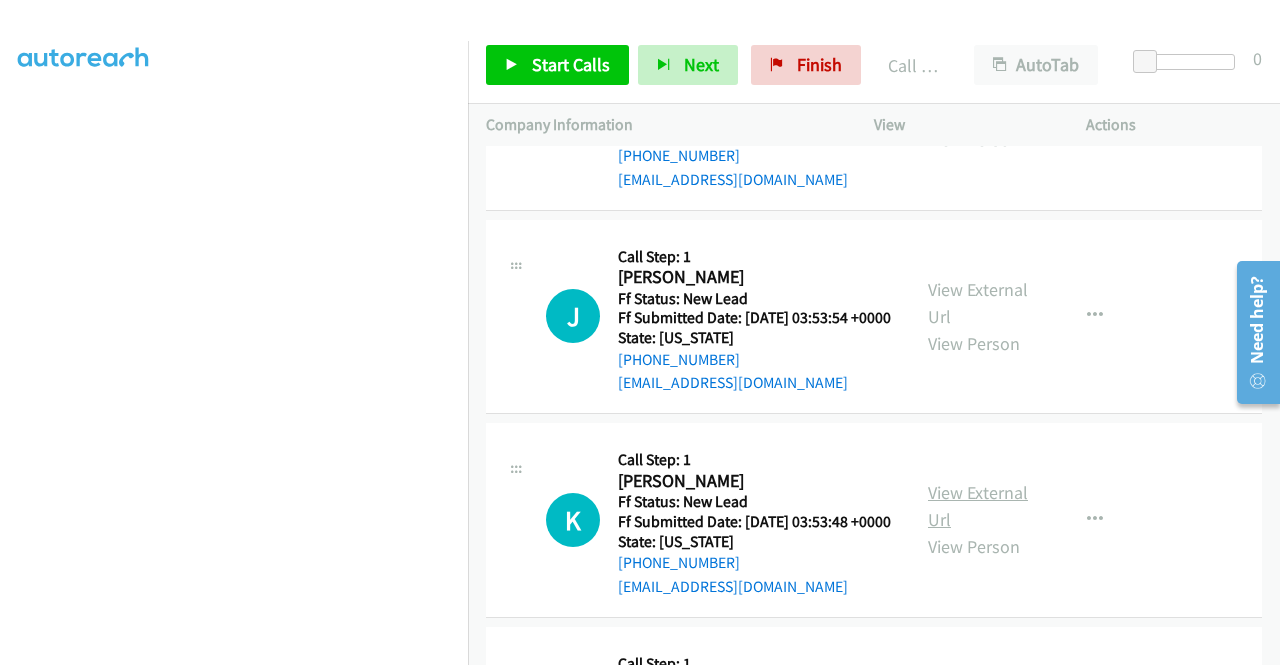 scroll, scrollTop: 456, scrollLeft: 0, axis: vertical 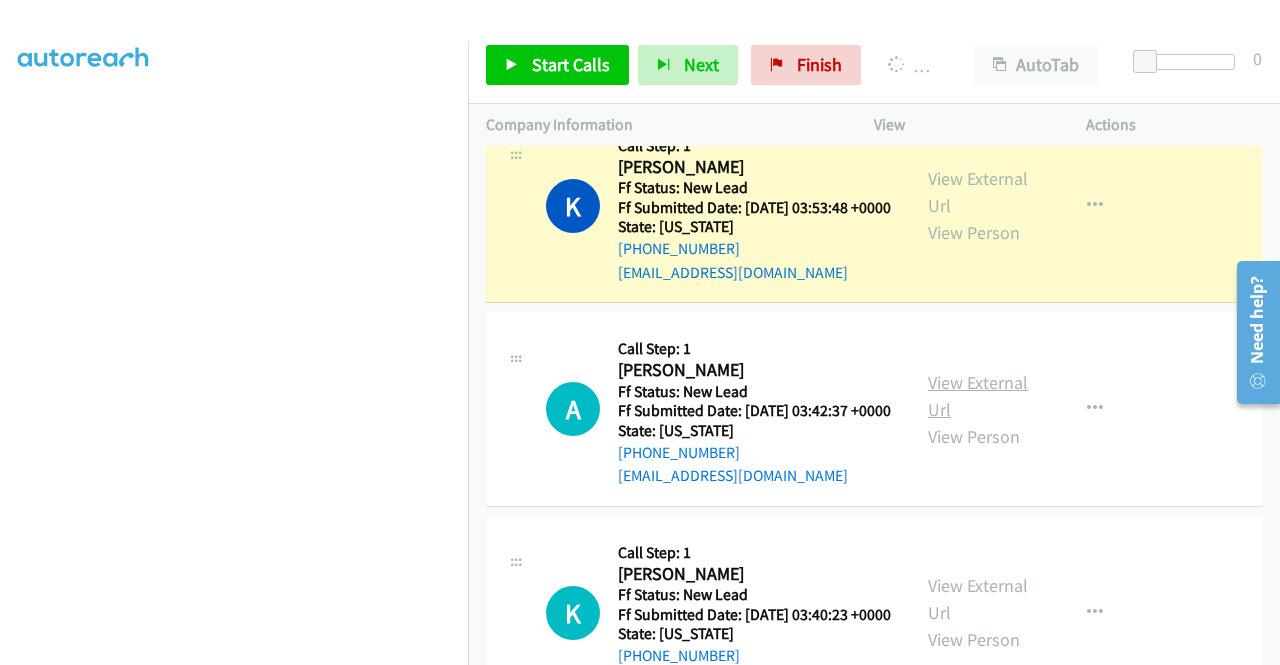click on "View External Url" at bounding box center (978, 396) 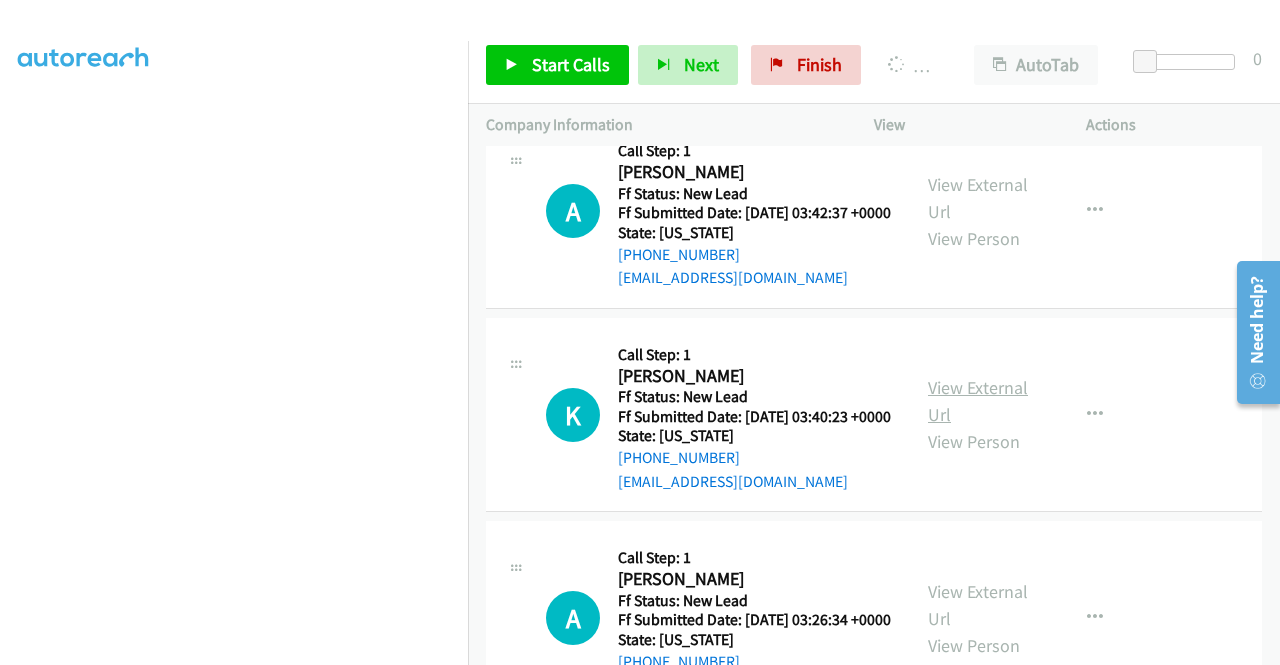 scroll, scrollTop: 1742, scrollLeft: 0, axis: vertical 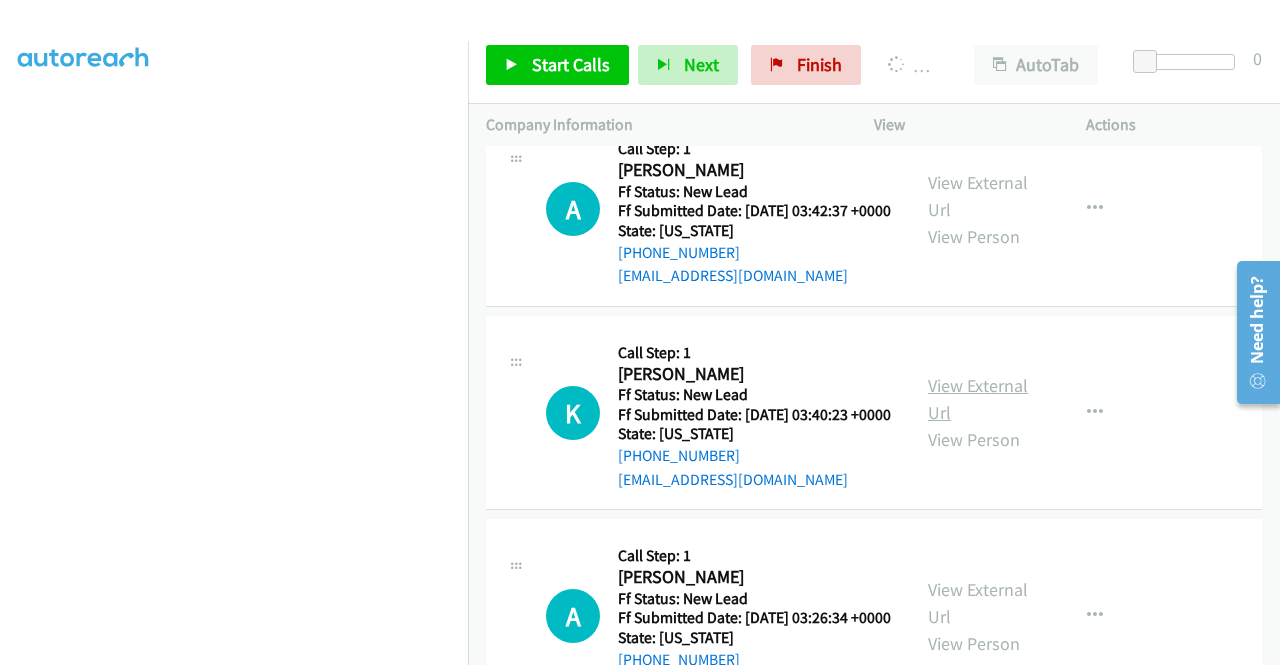 click on "View External Url" at bounding box center [978, 399] 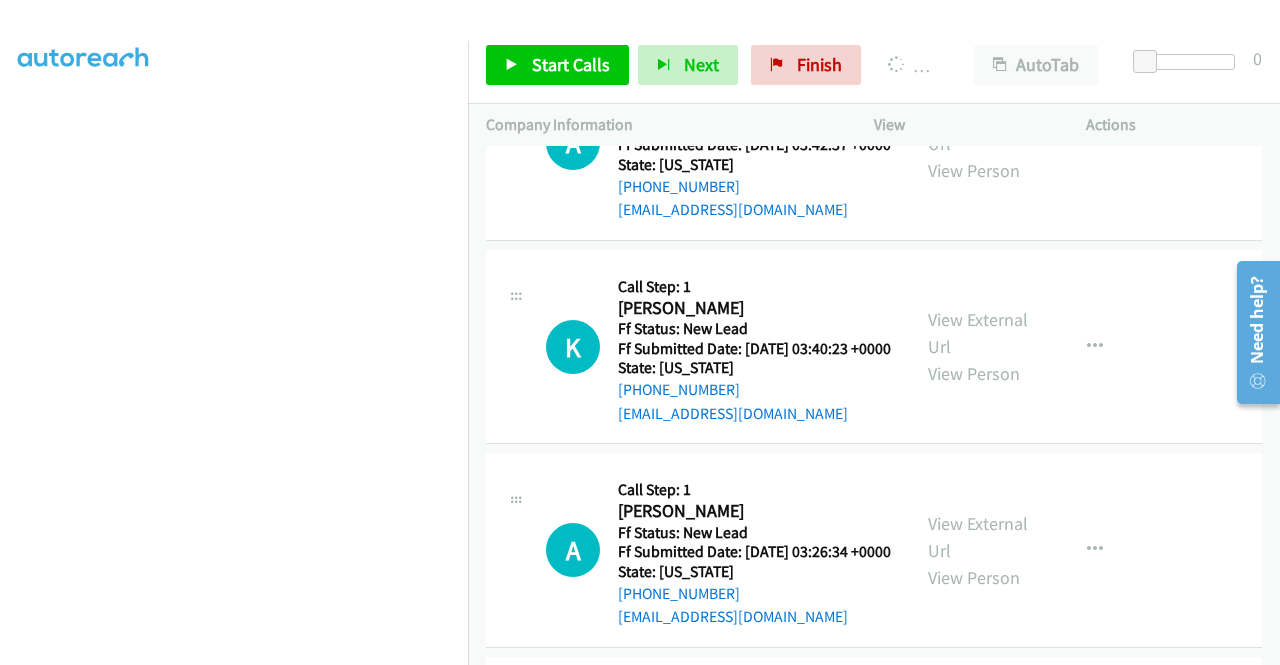 scroll, scrollTop: 1942, scrollLeft: 0, axis: vertical 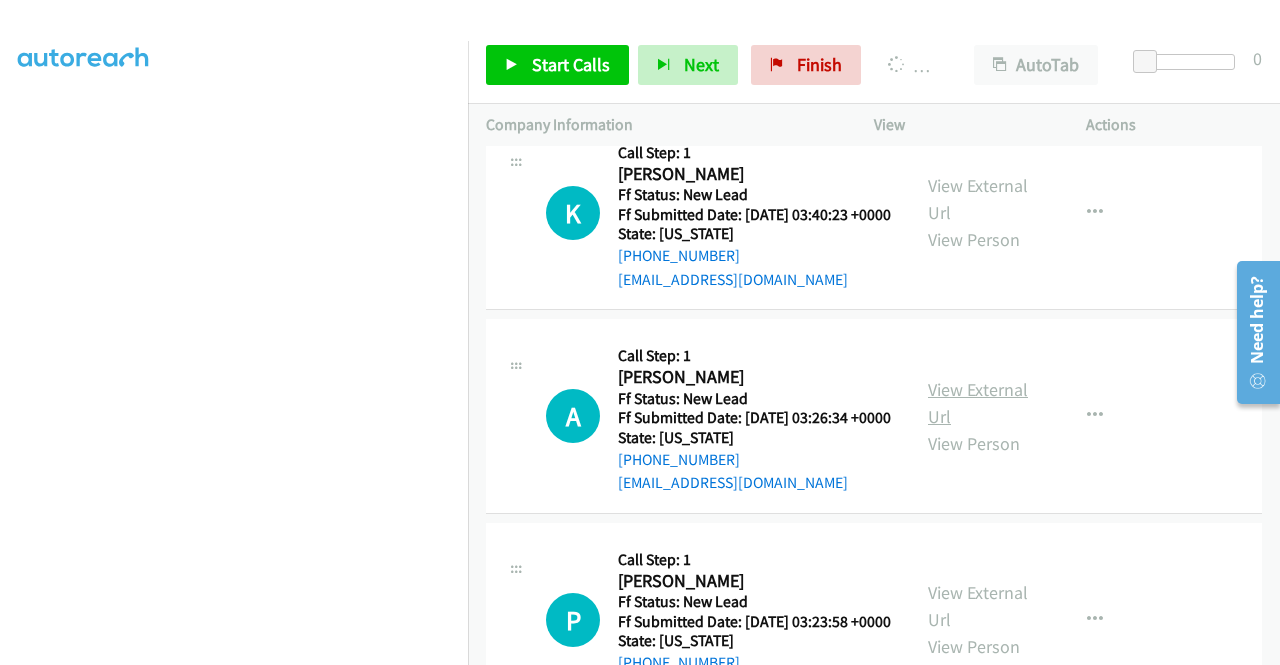 click on "View External Url" at bounding box center (978, 403) 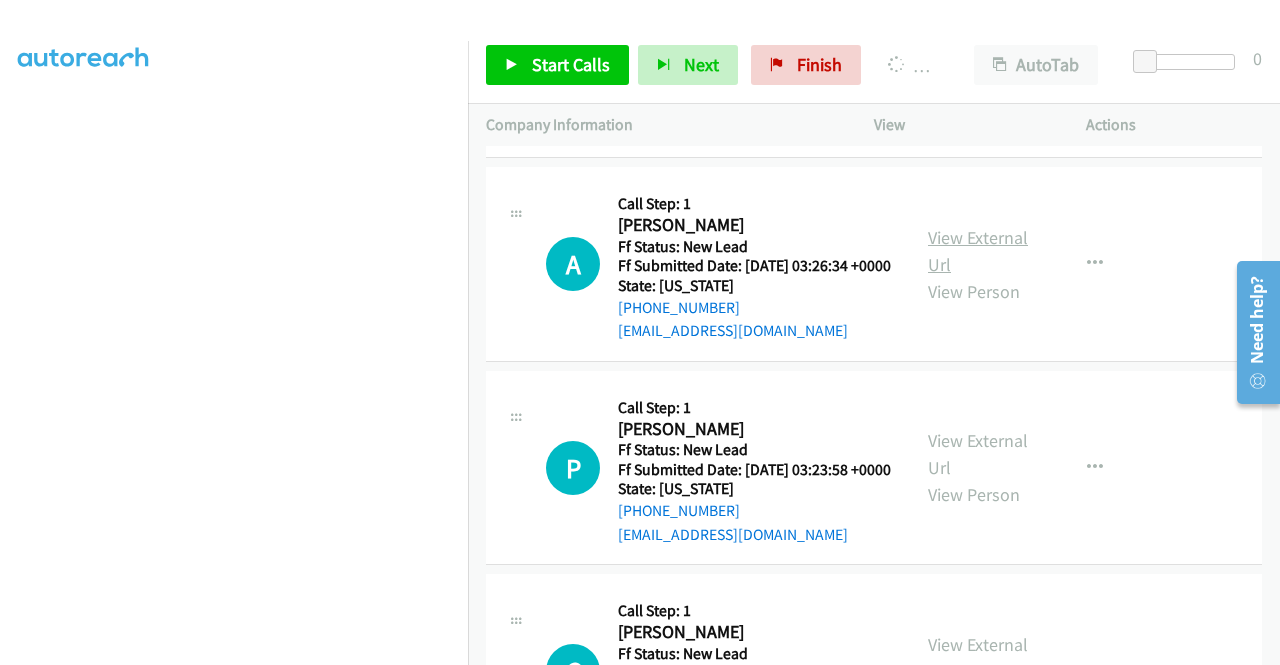 scroll, scrollTop: 2142, scrollLeft: 0, axis: vertical 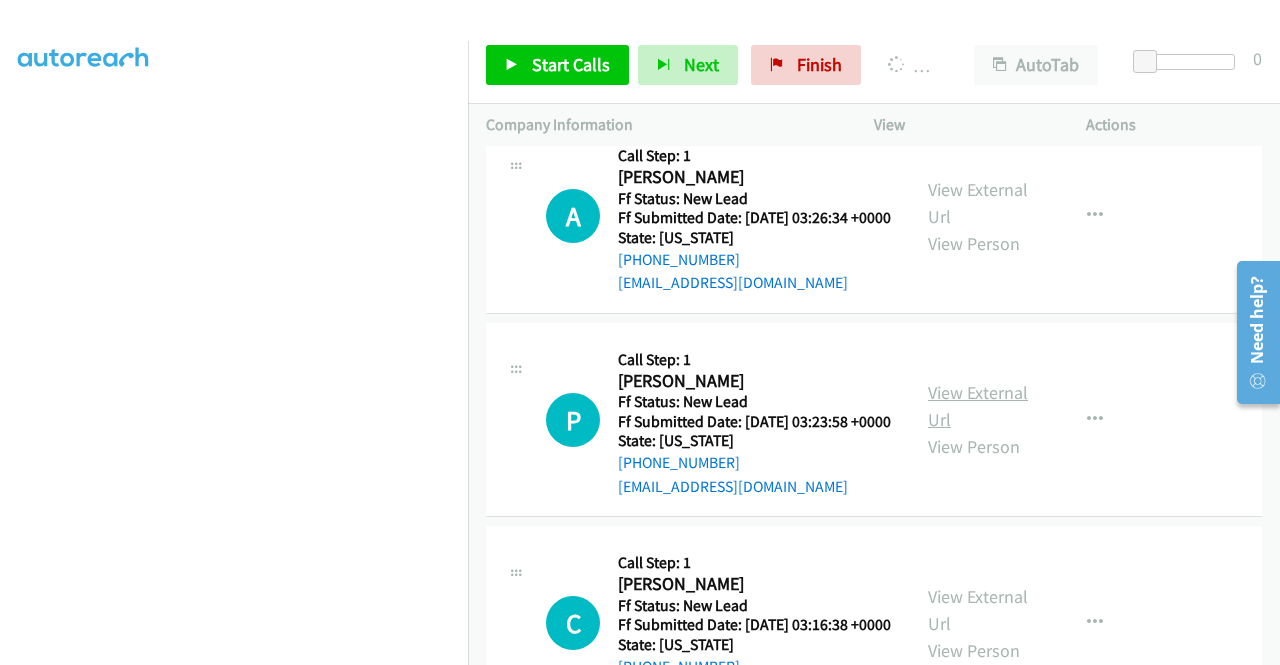 click on "View External Url" at bounding box center (978, 406) 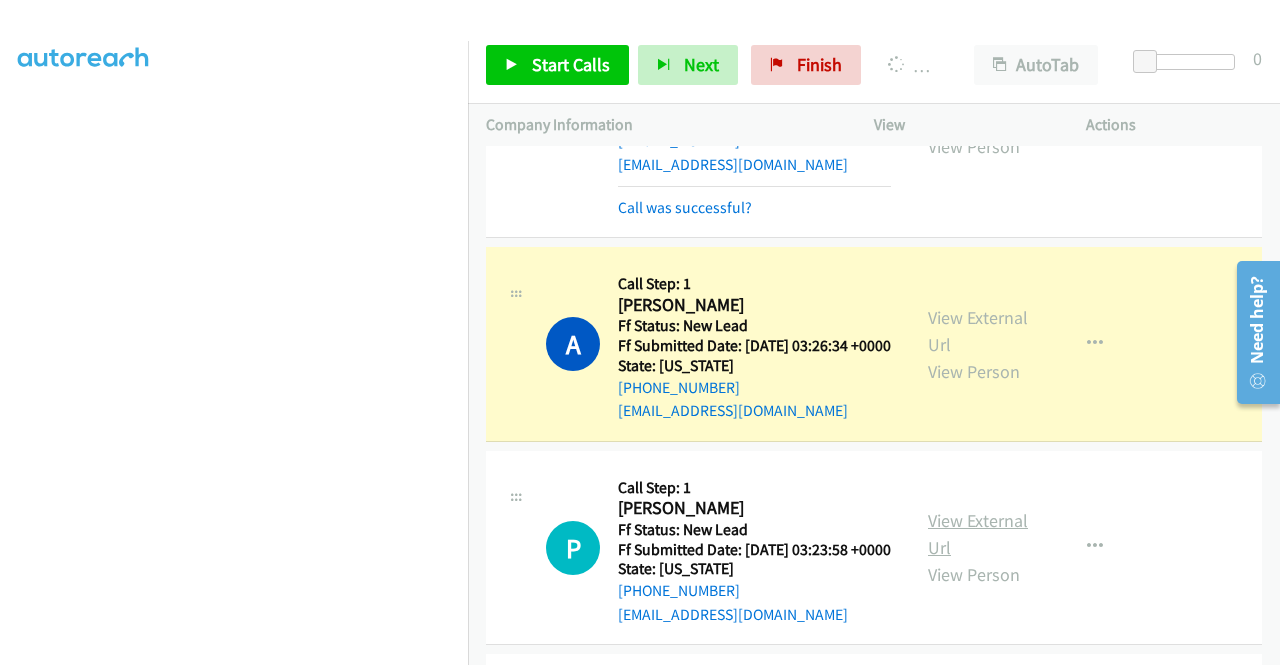 scroll, scrollTop: 2248, scrollLeft: 0, axis: vertical 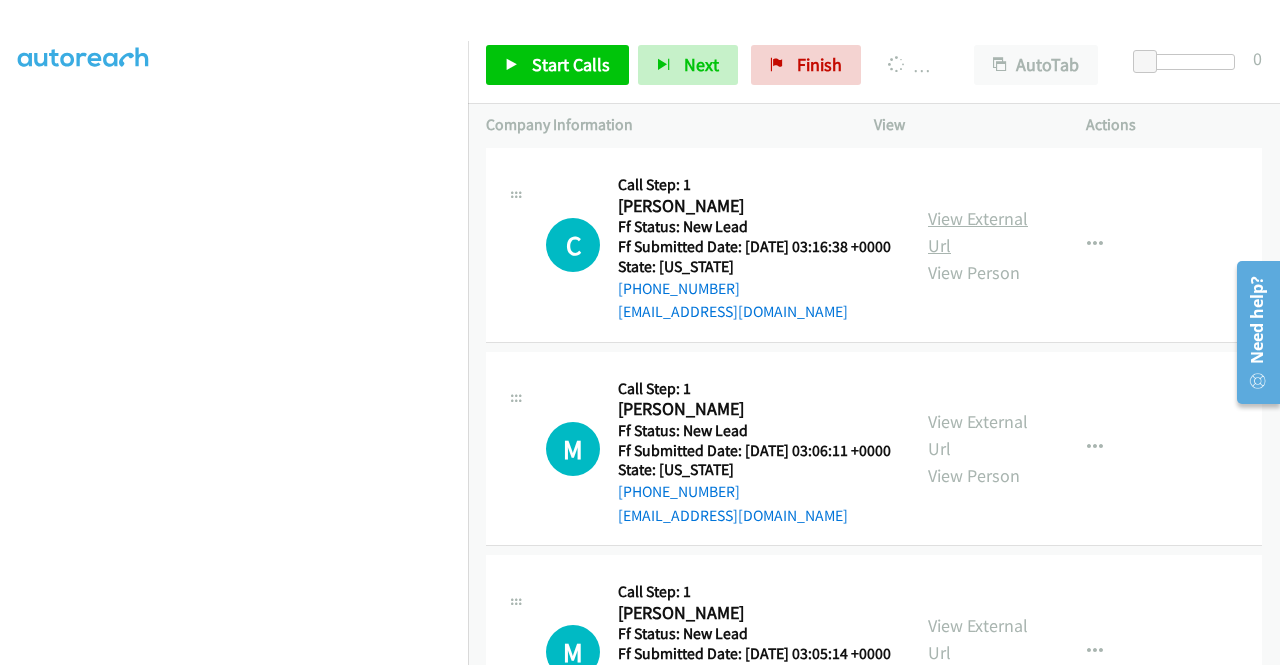 click on "View External Url" at bounding box center [978, 232] 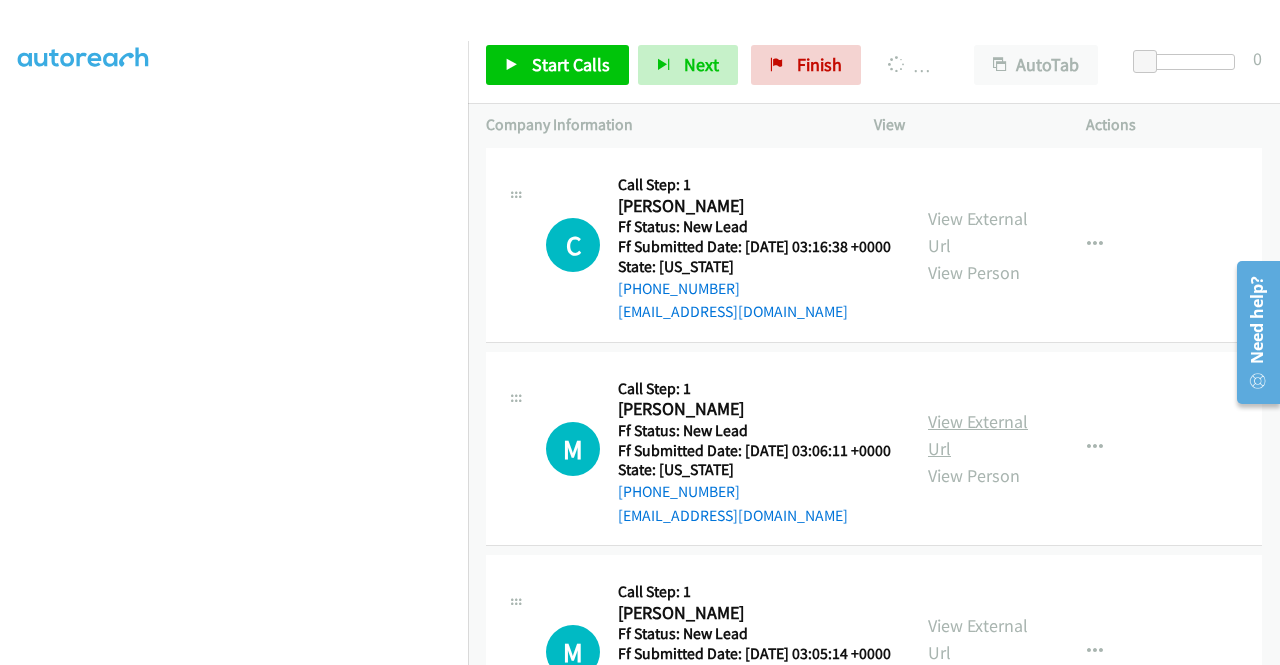 click on "View External Url" at bounding box center (978, 435) 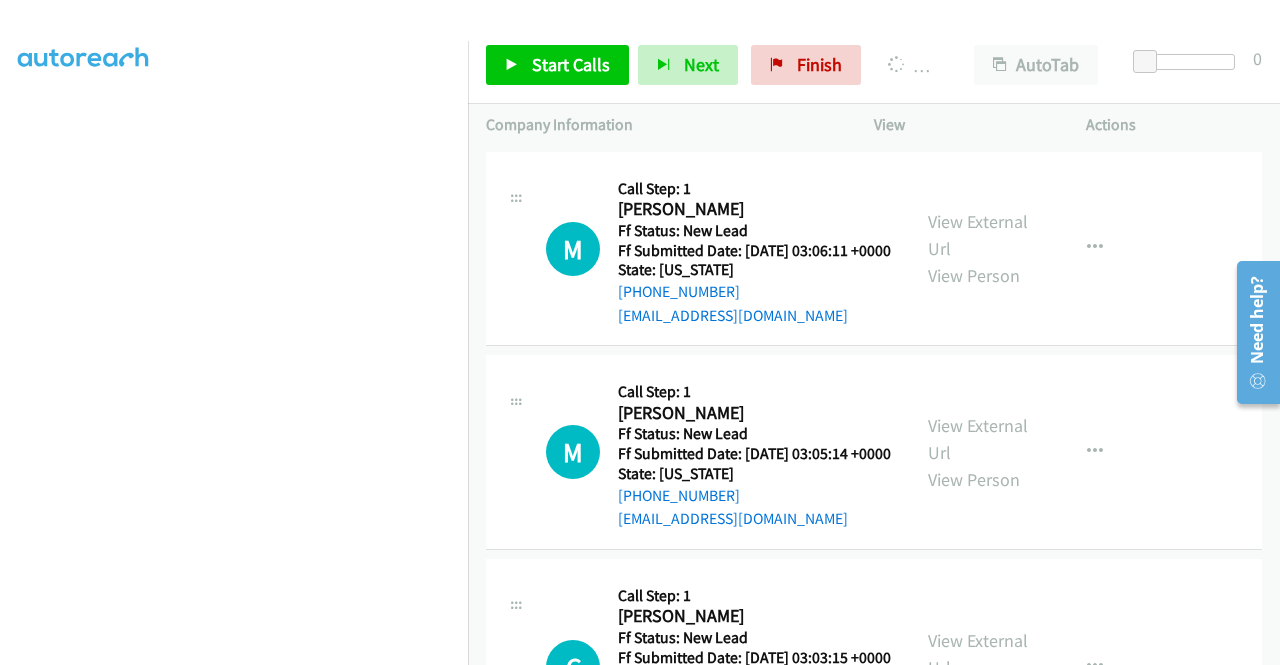 scroll, scrollTop: 2948, scrollLeft: 0, axis: vertical 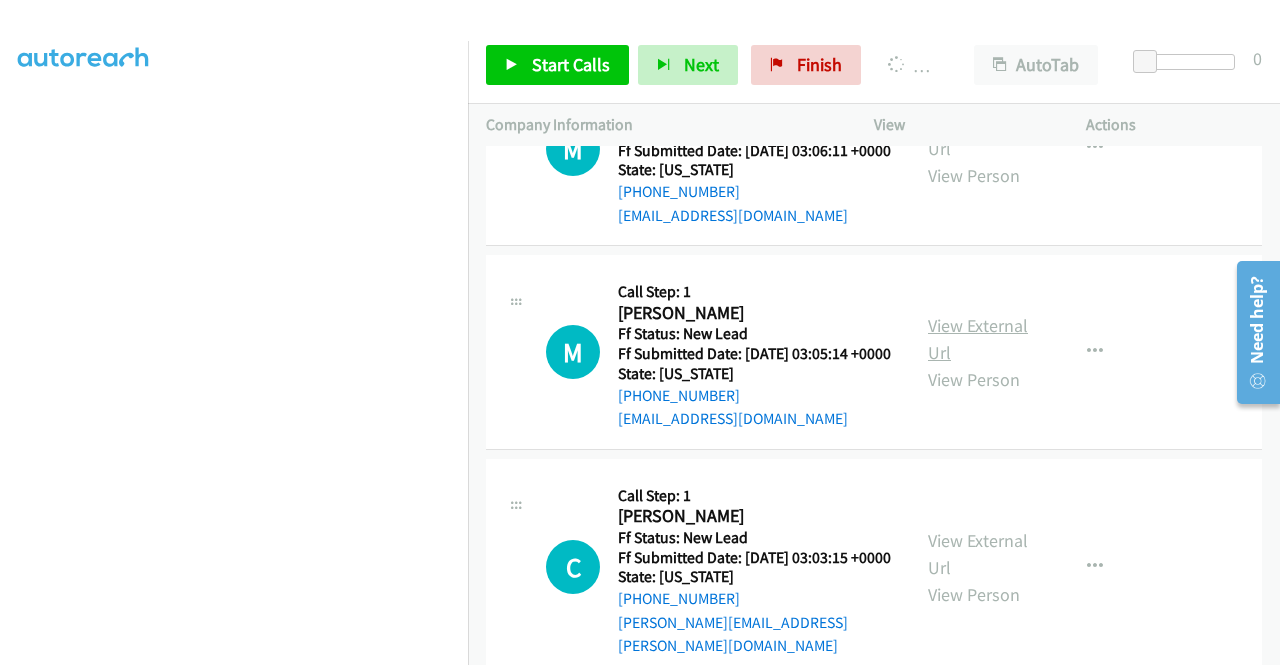 click on "View External Url" at bounding box center [978, 339] 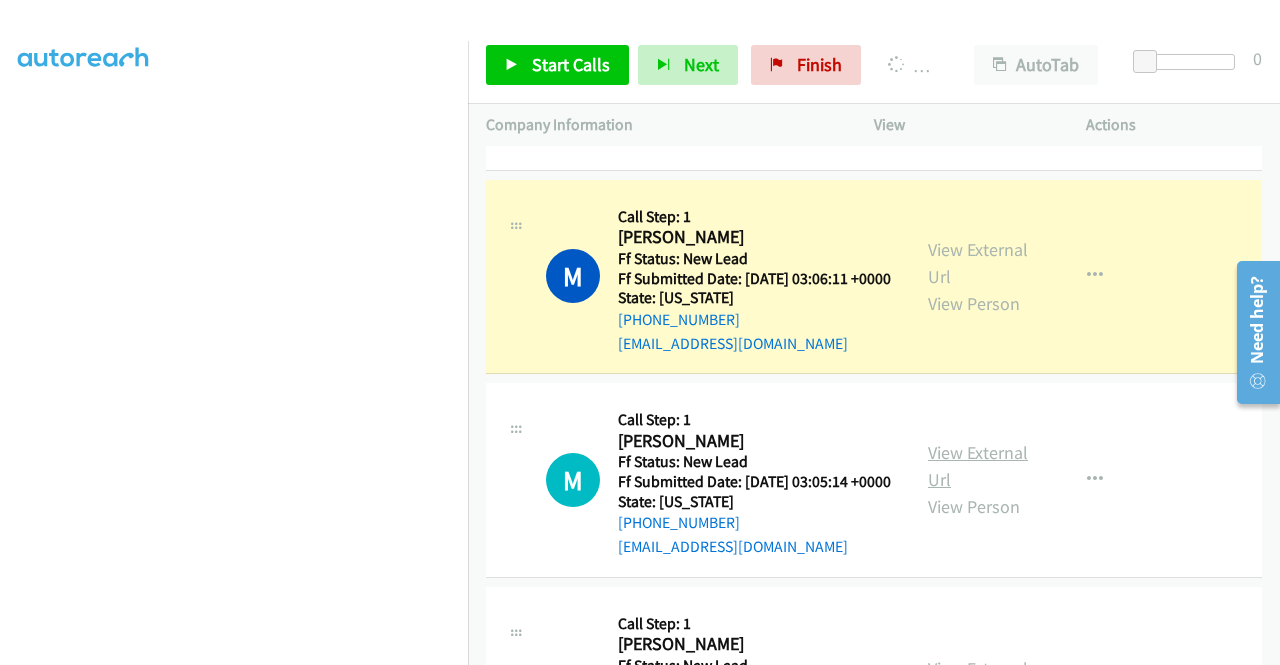 scroll, scrollTop: 456, scrollLeft: 0, axis: vertical 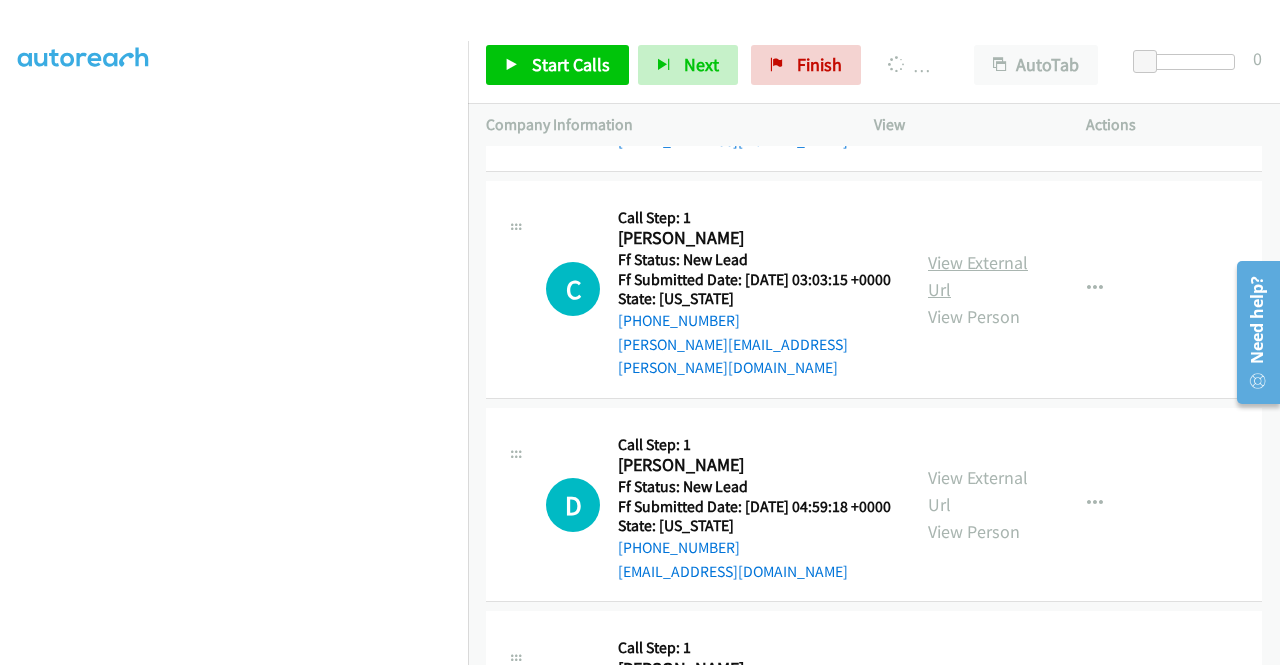 click on "View External Url" at bounding box center [978, 276] 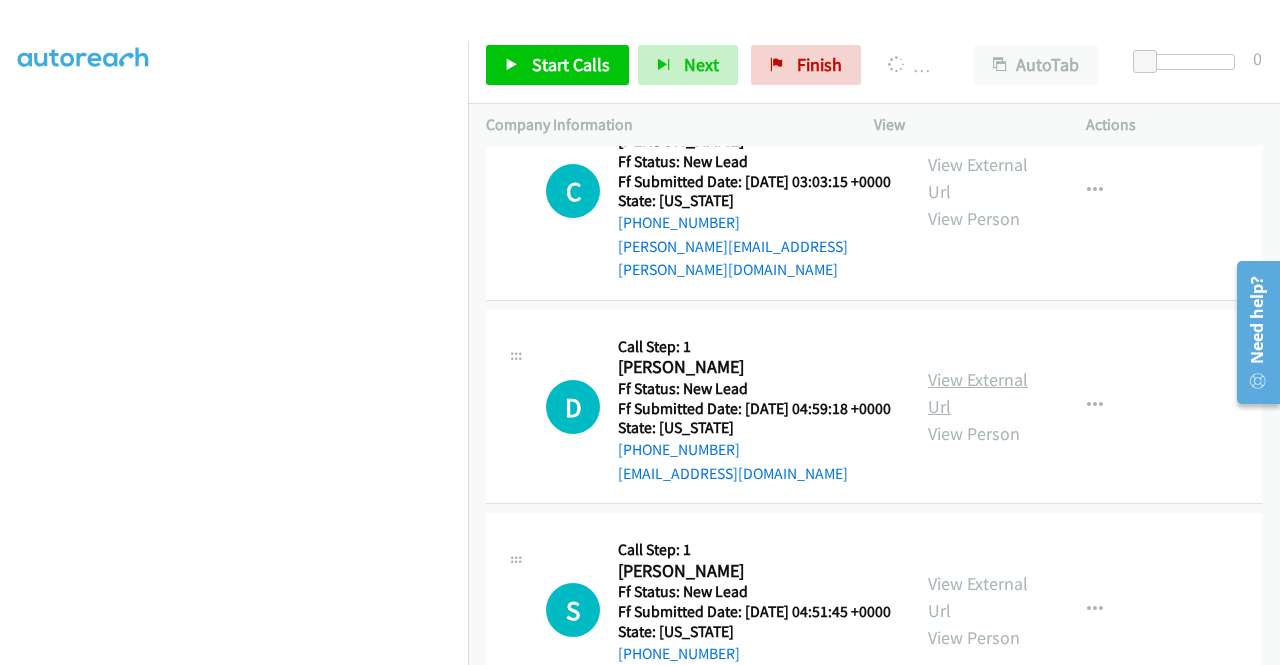 scroll, scrollTop: 3554, scrollLeft: 0, axis: vertical 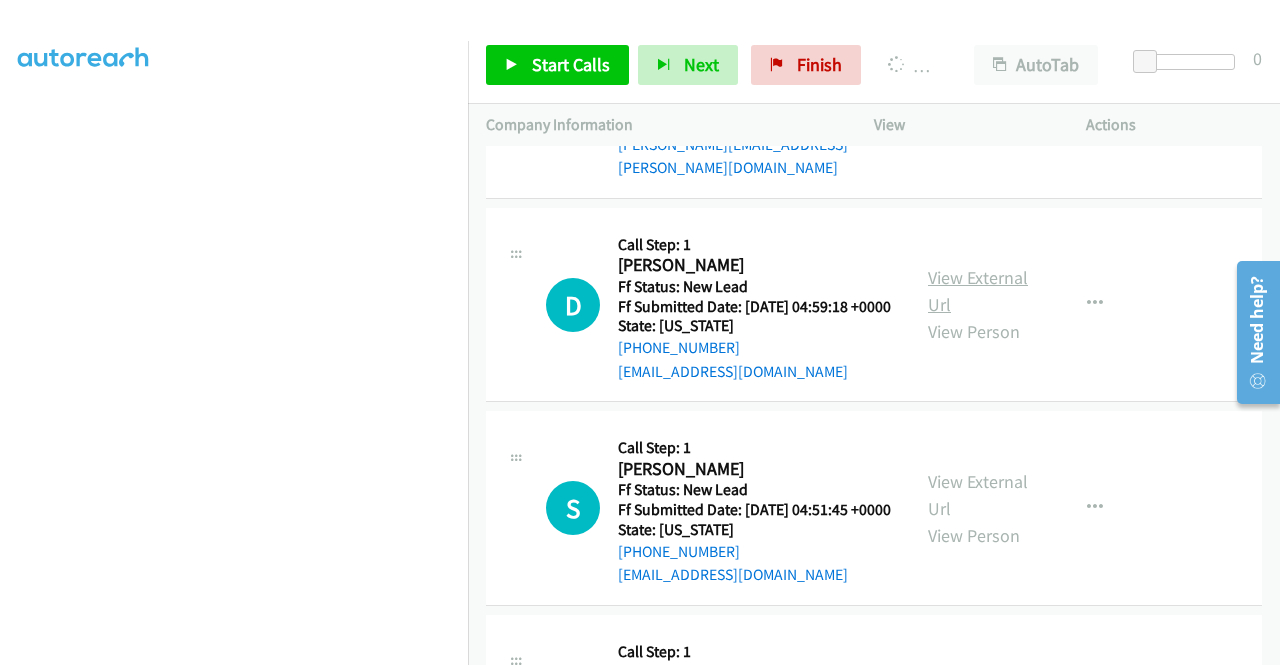 click on "View External Url" at bounding box center (978, 291) 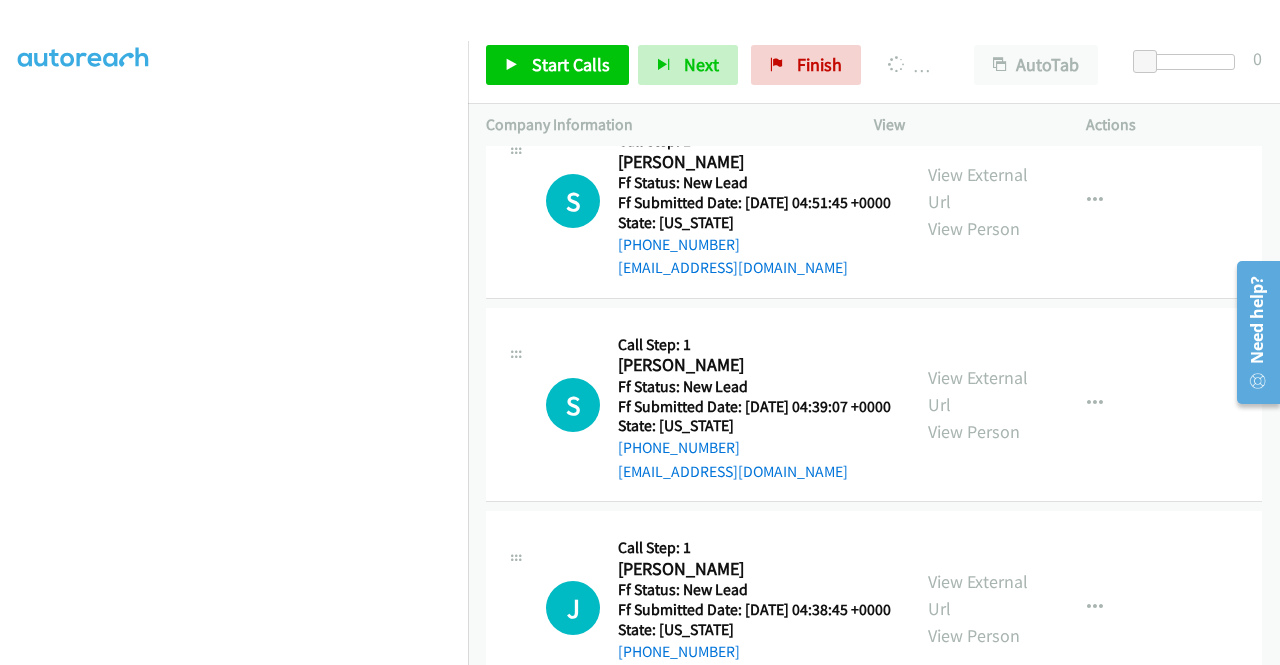 scroll, scrollTop: 3954, scrollLeft: 0, axis: vertical 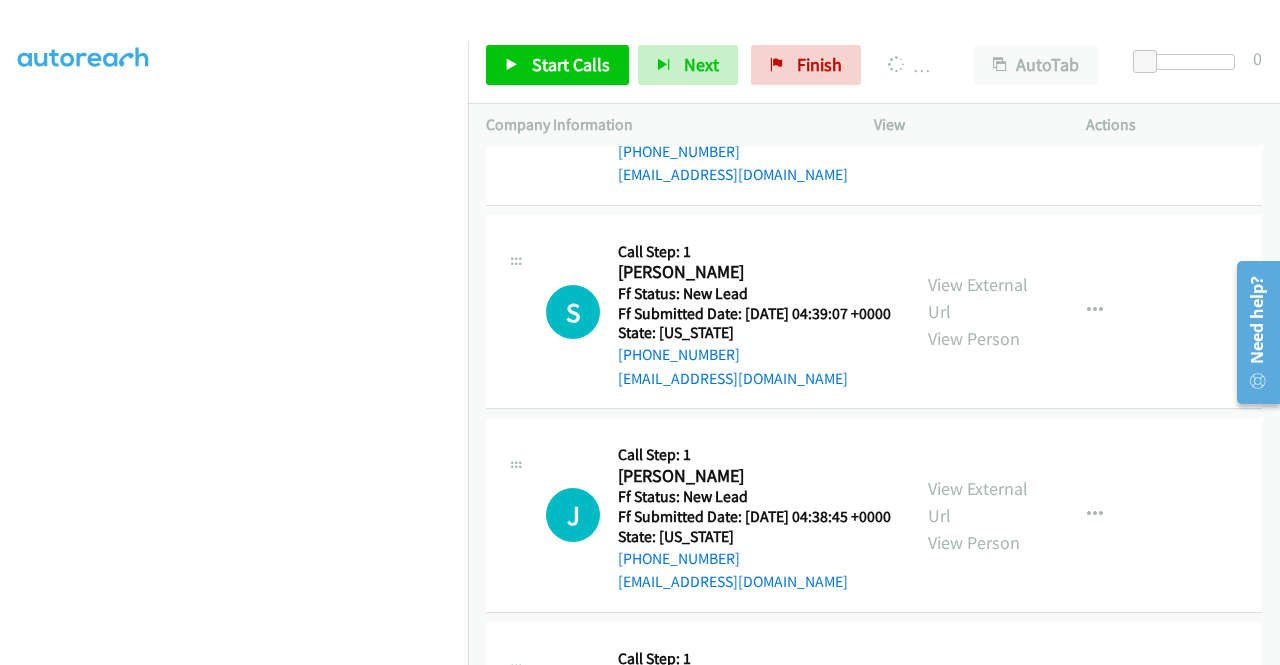 click on "View External Url" at bounding box center (978, 95) 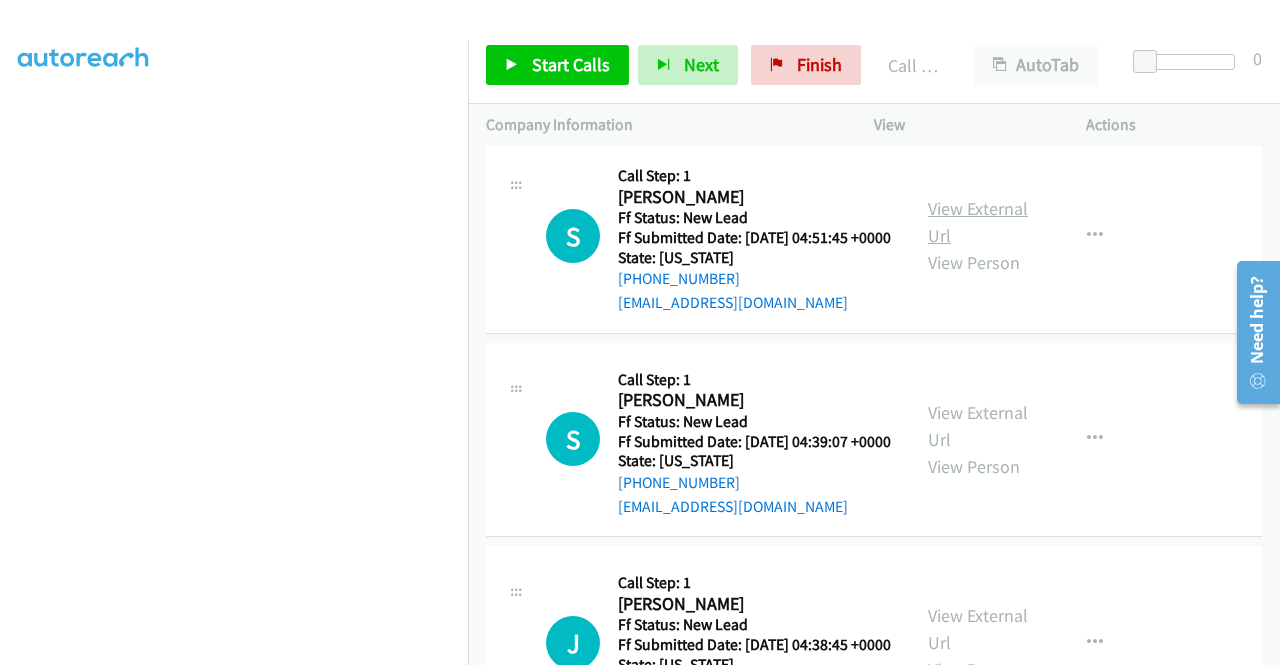 scroll, scrollTop: 456, scrollLeft: 0, axis: vertical 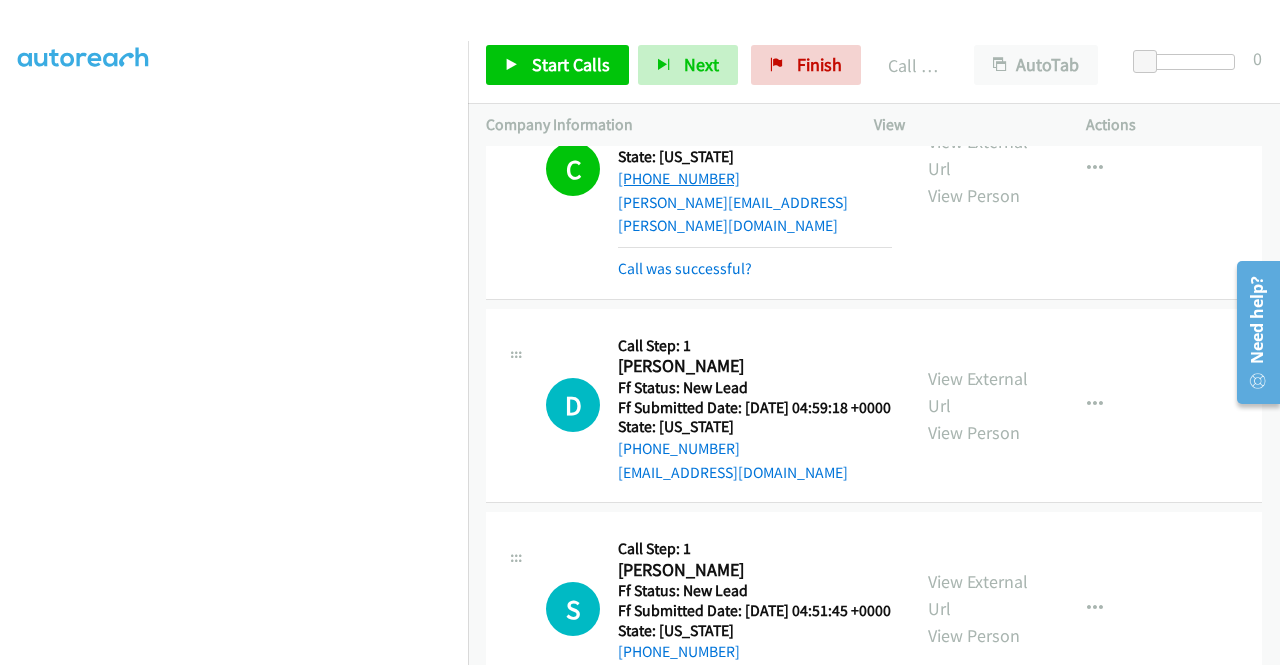 drag, startPoint x: 664, startPoint y: 432, endPoint x: 638, endPoint y: 437, distance: 26.476404 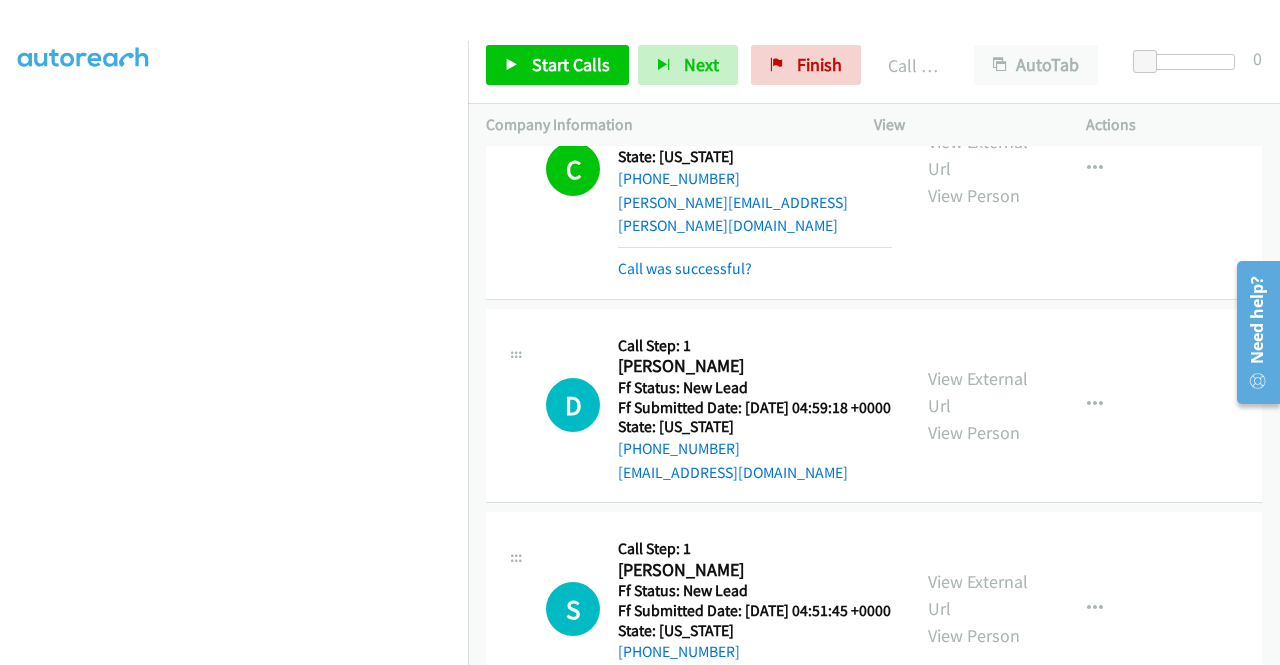 copy on "[PHONE_NUMBER]" 